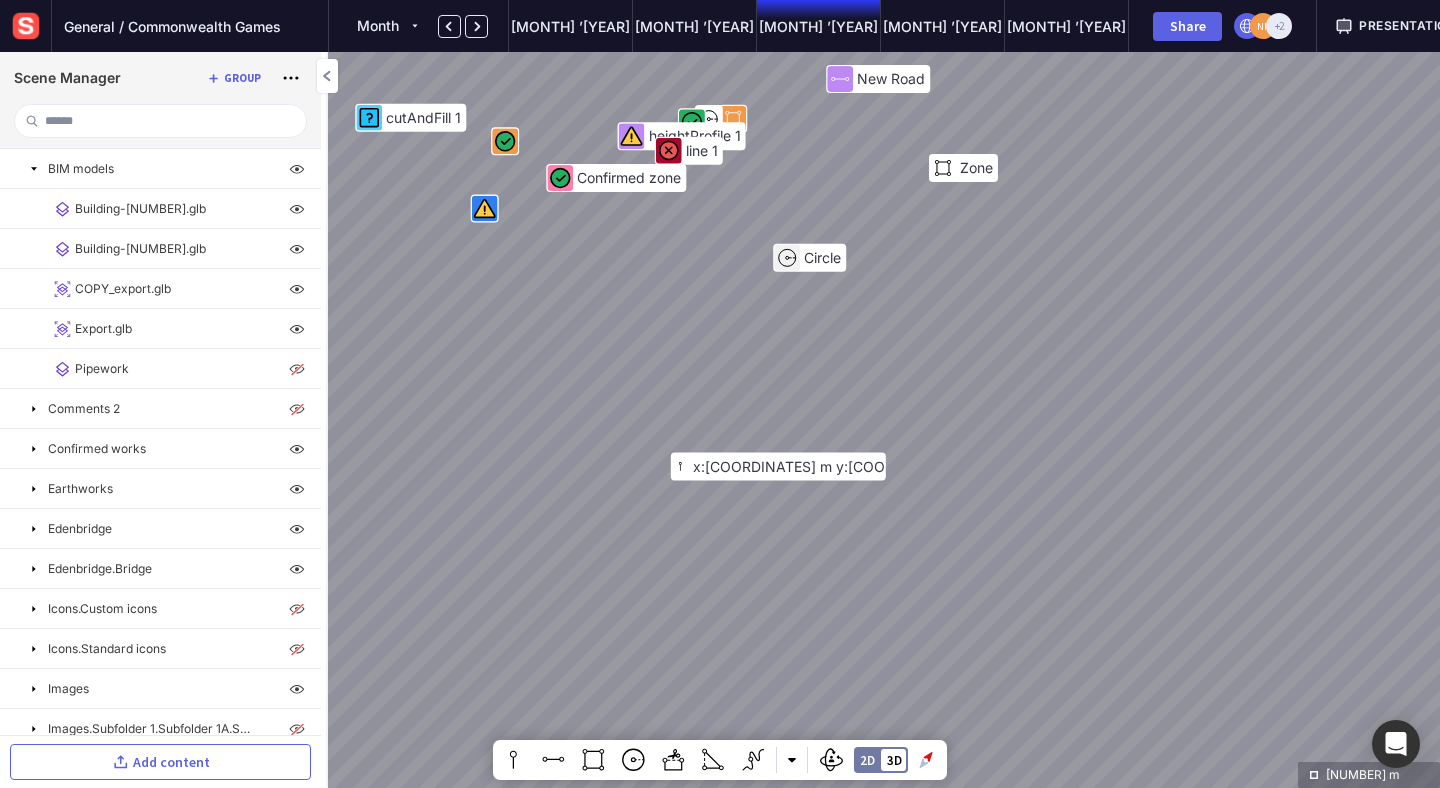 scroll, scrollTop: 0, scrollLeft: 0, axis: both 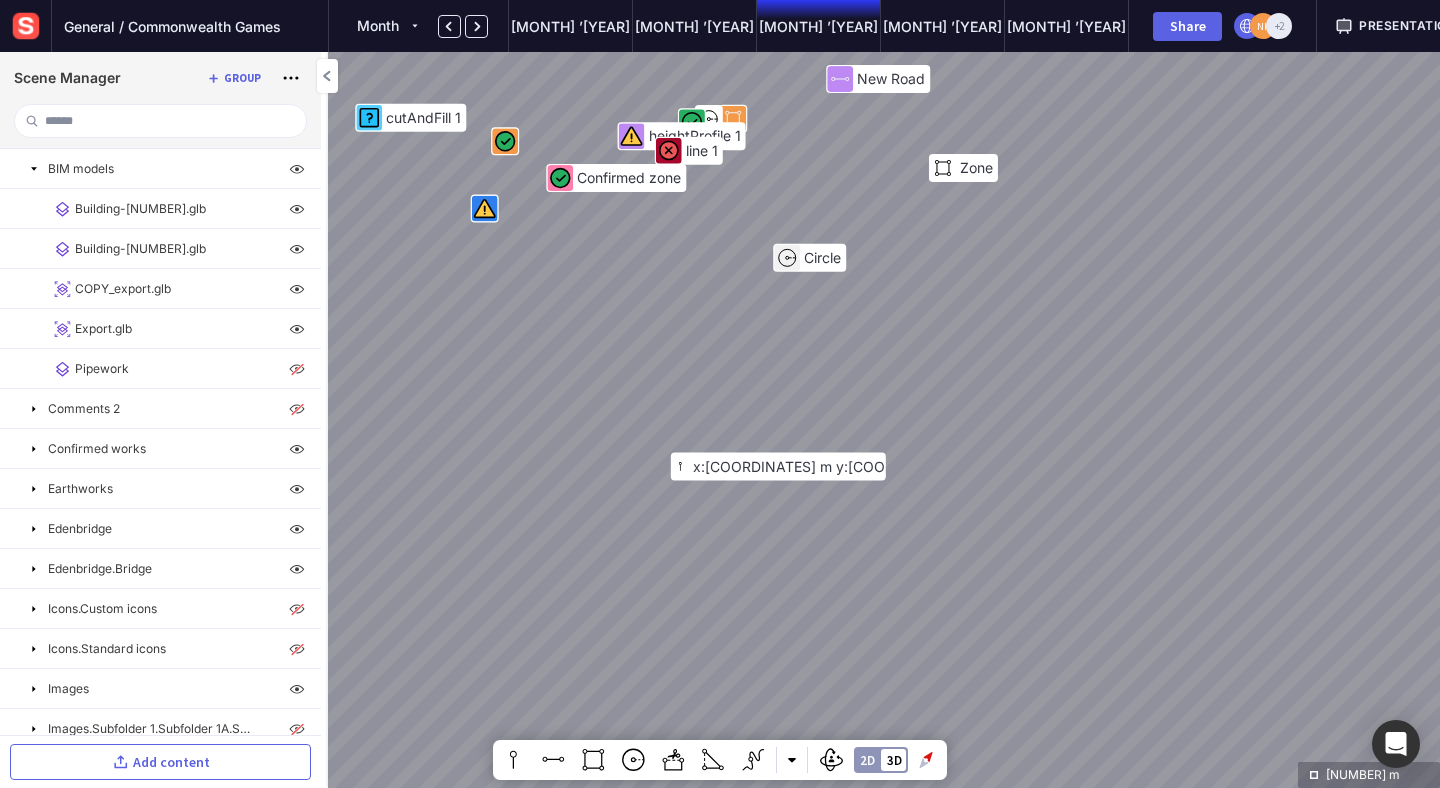 click on "2D 3D" 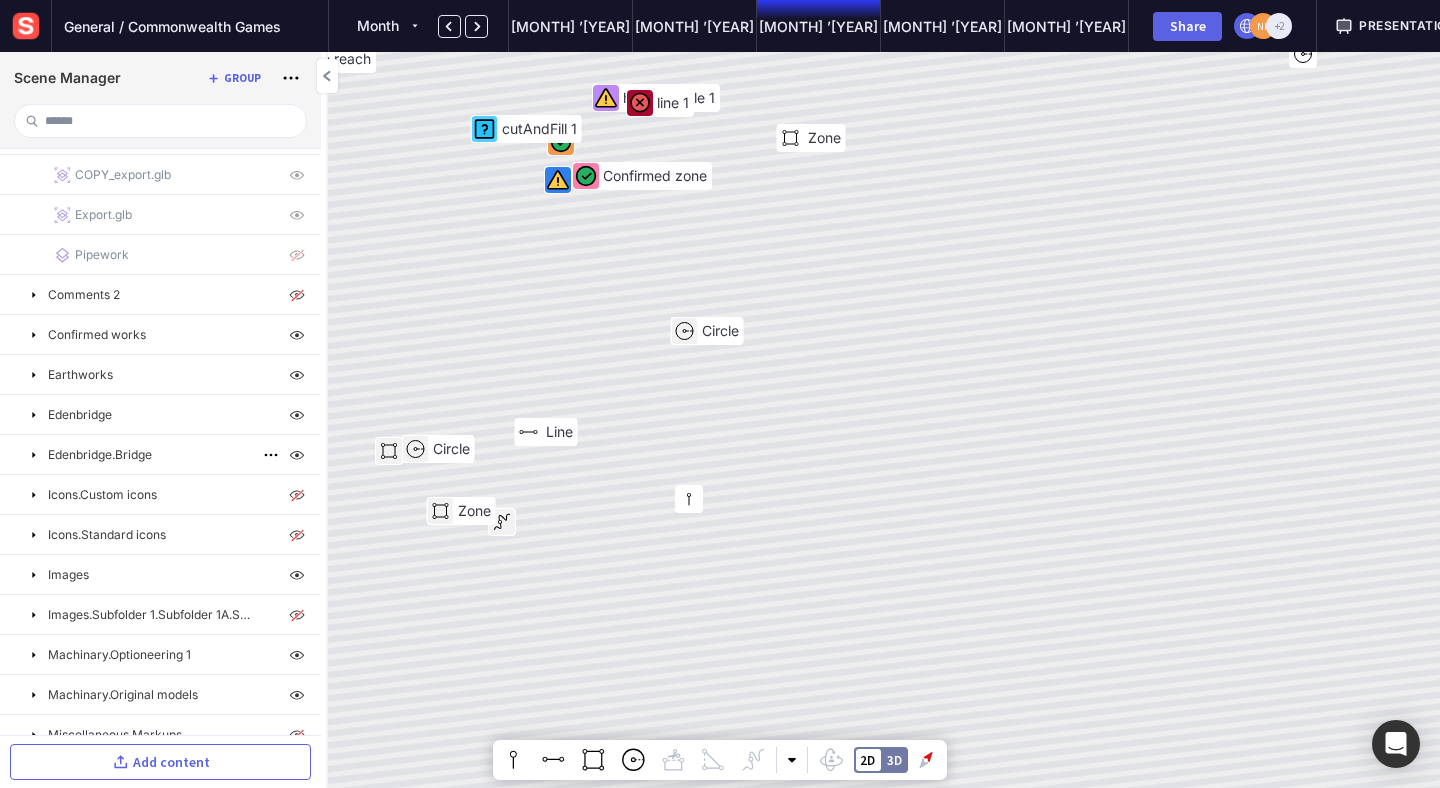 scroll, scrollTop: 125, scrollLeft: 0, axis: vertical 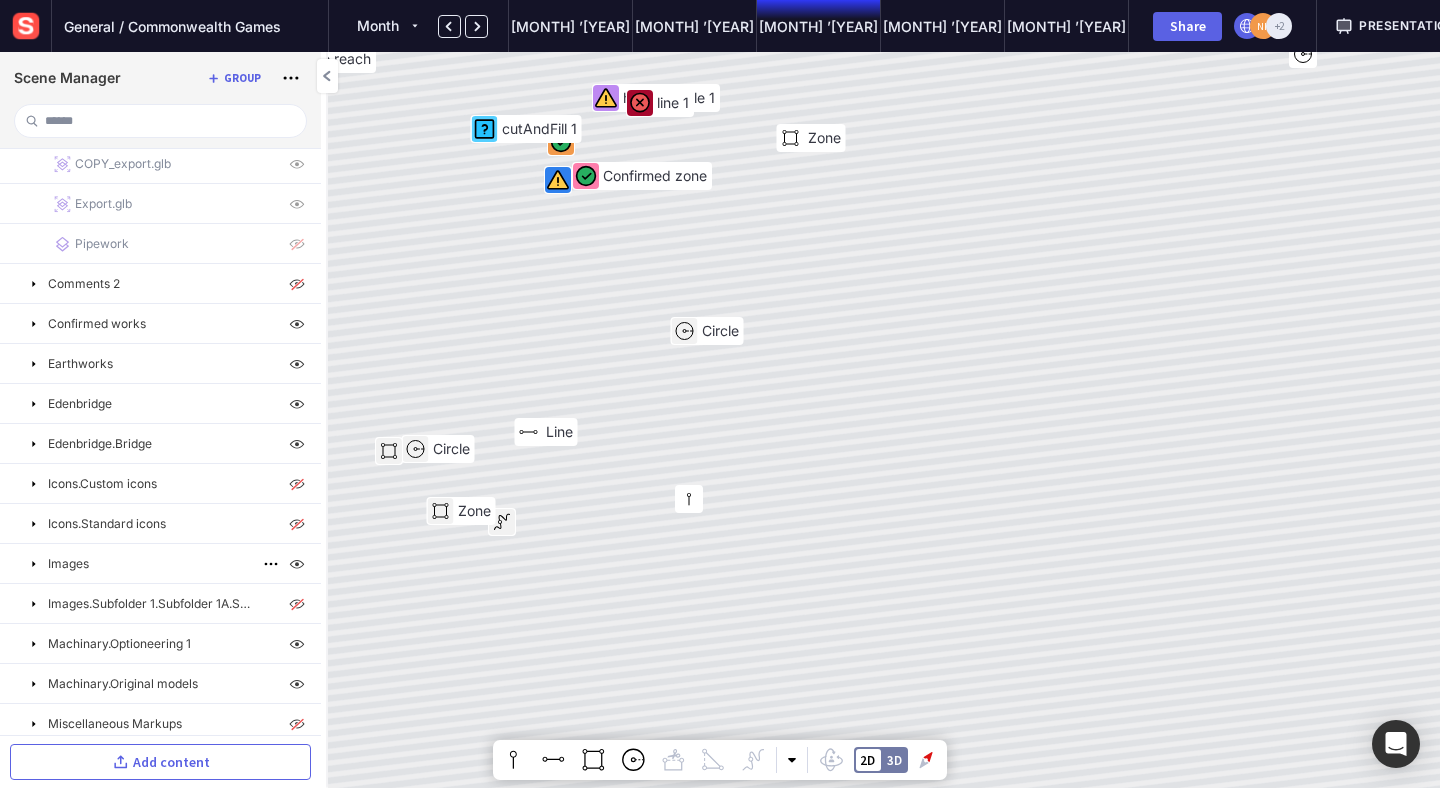 click at bounding box center [34, 564] 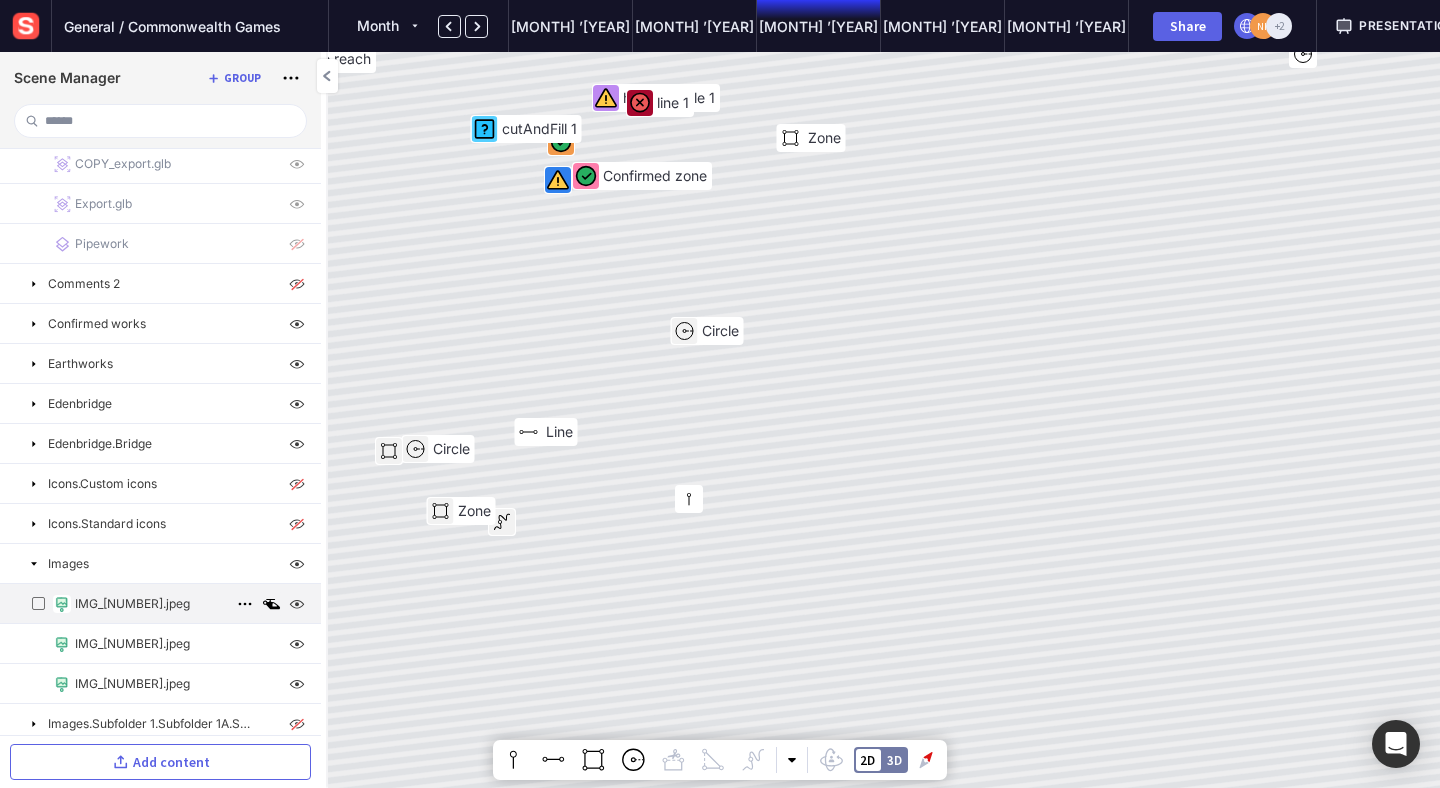 click at bounding box center (271, 604) 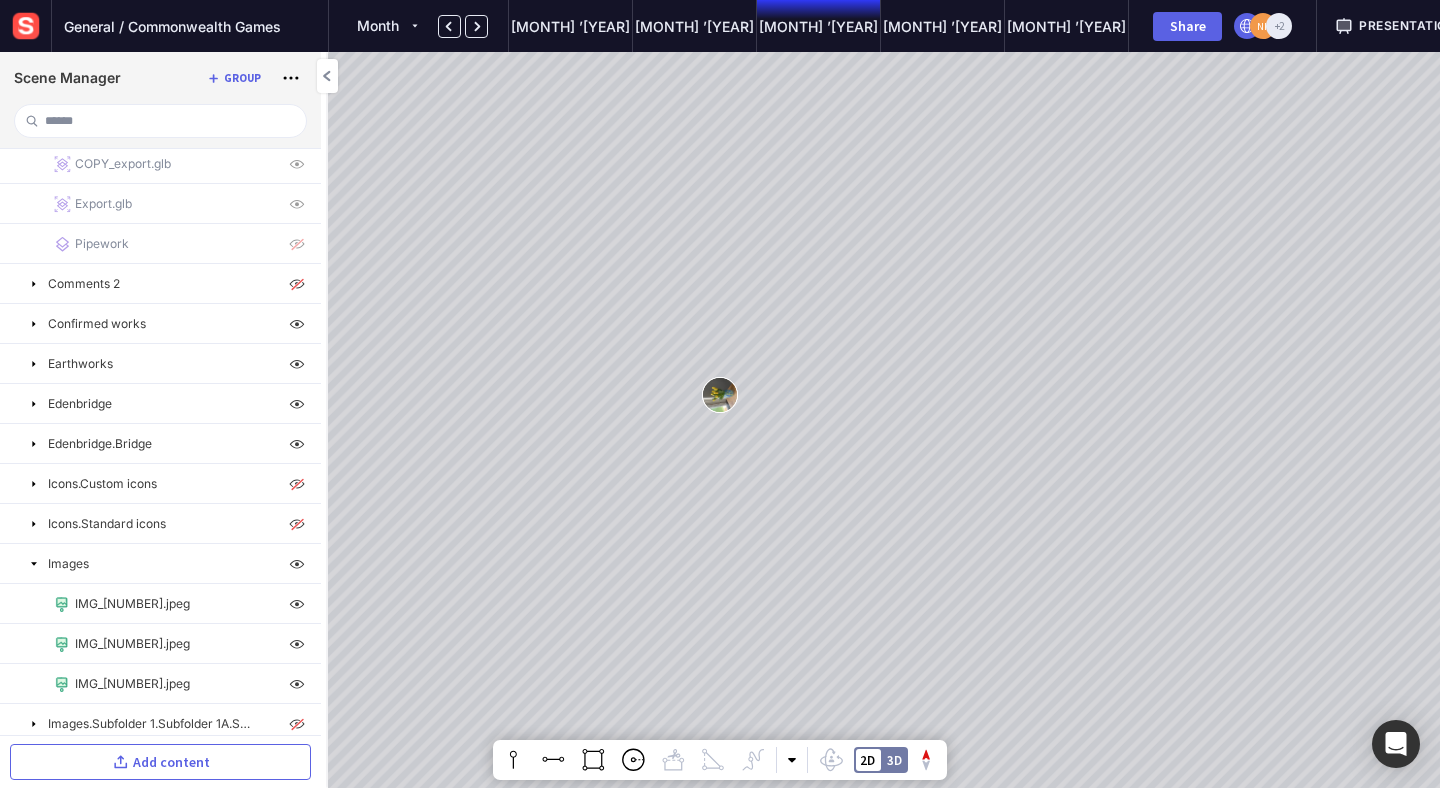 click 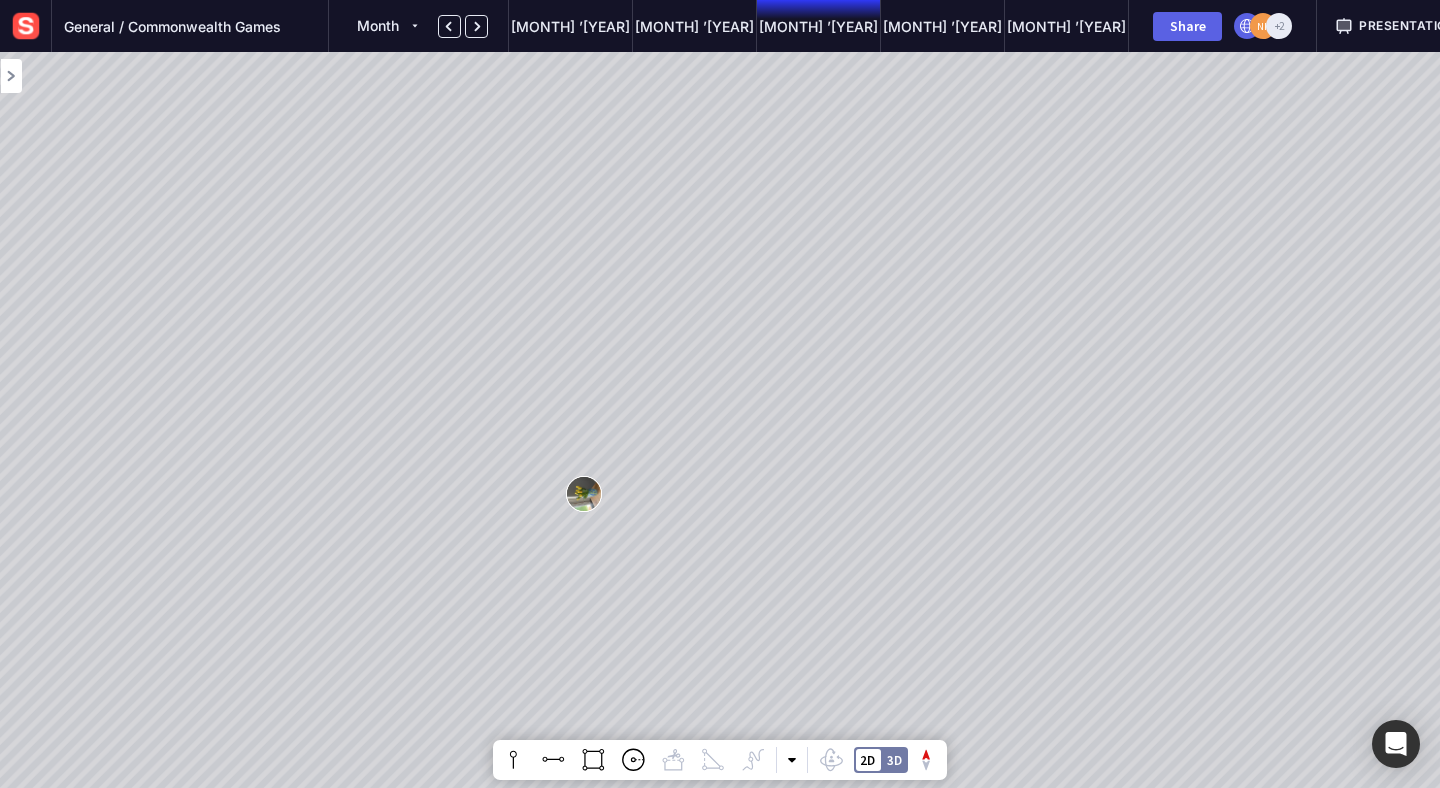 click 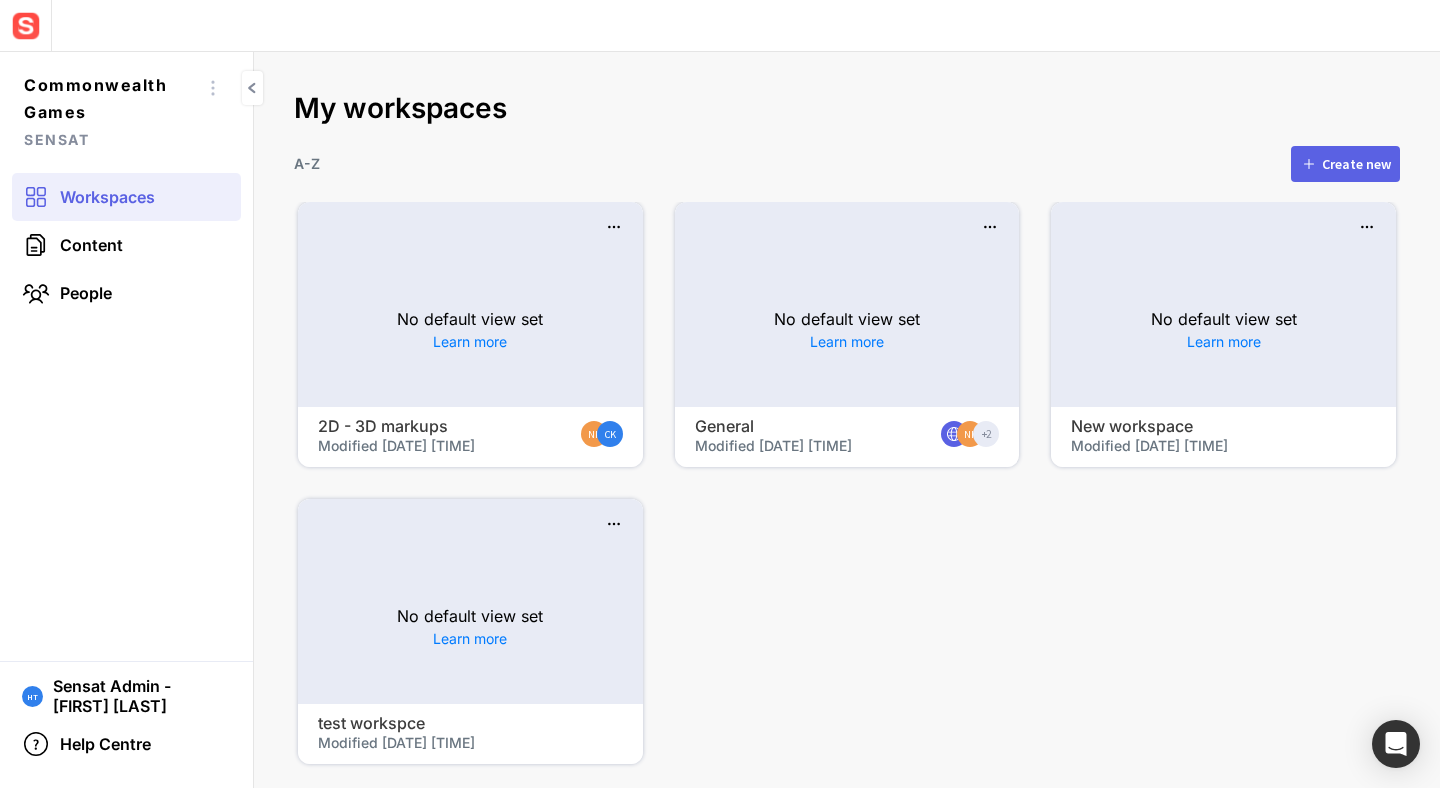 click on "No default view set  Learn more" 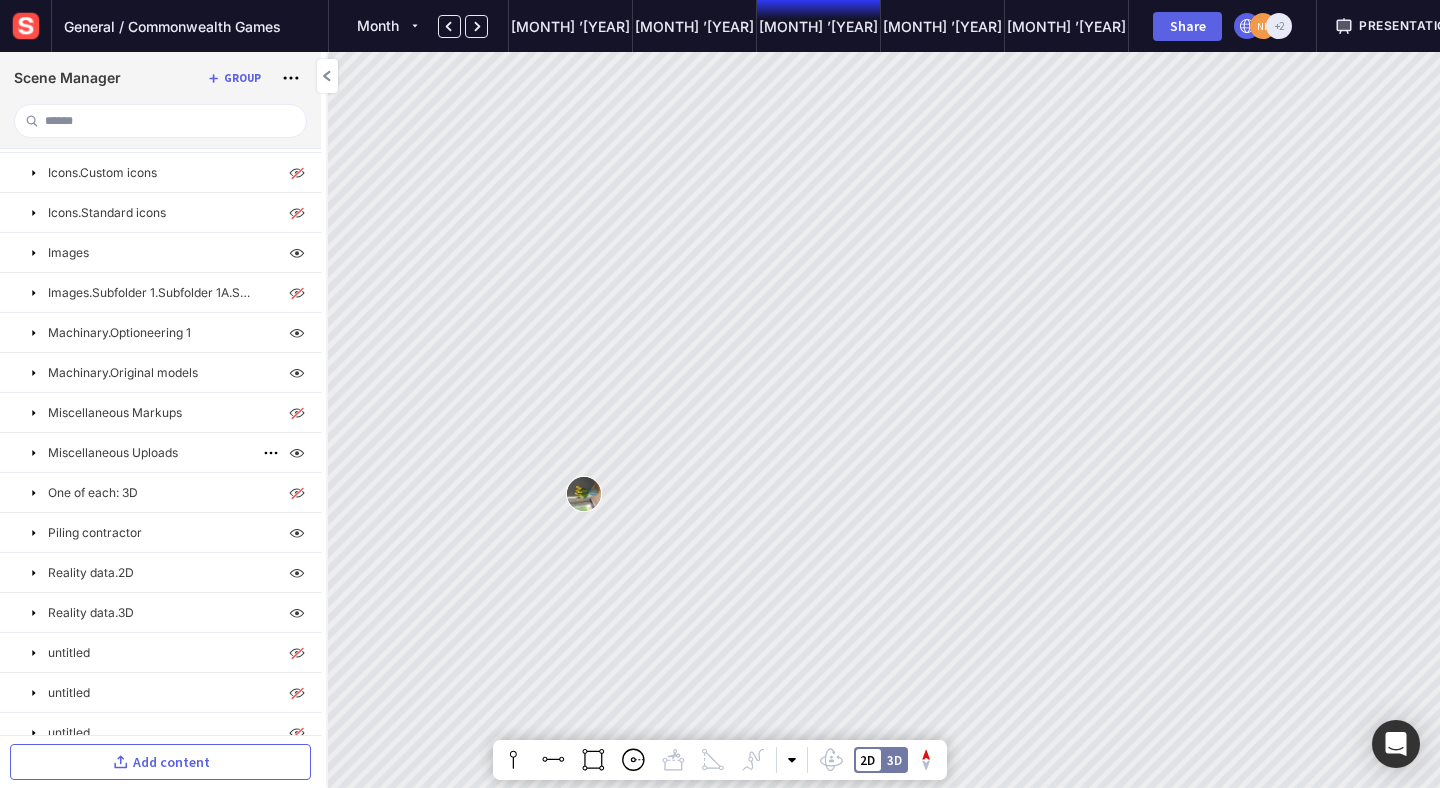 scroll, scrollTop: 229, scrollLeft: 0, axis: vertical 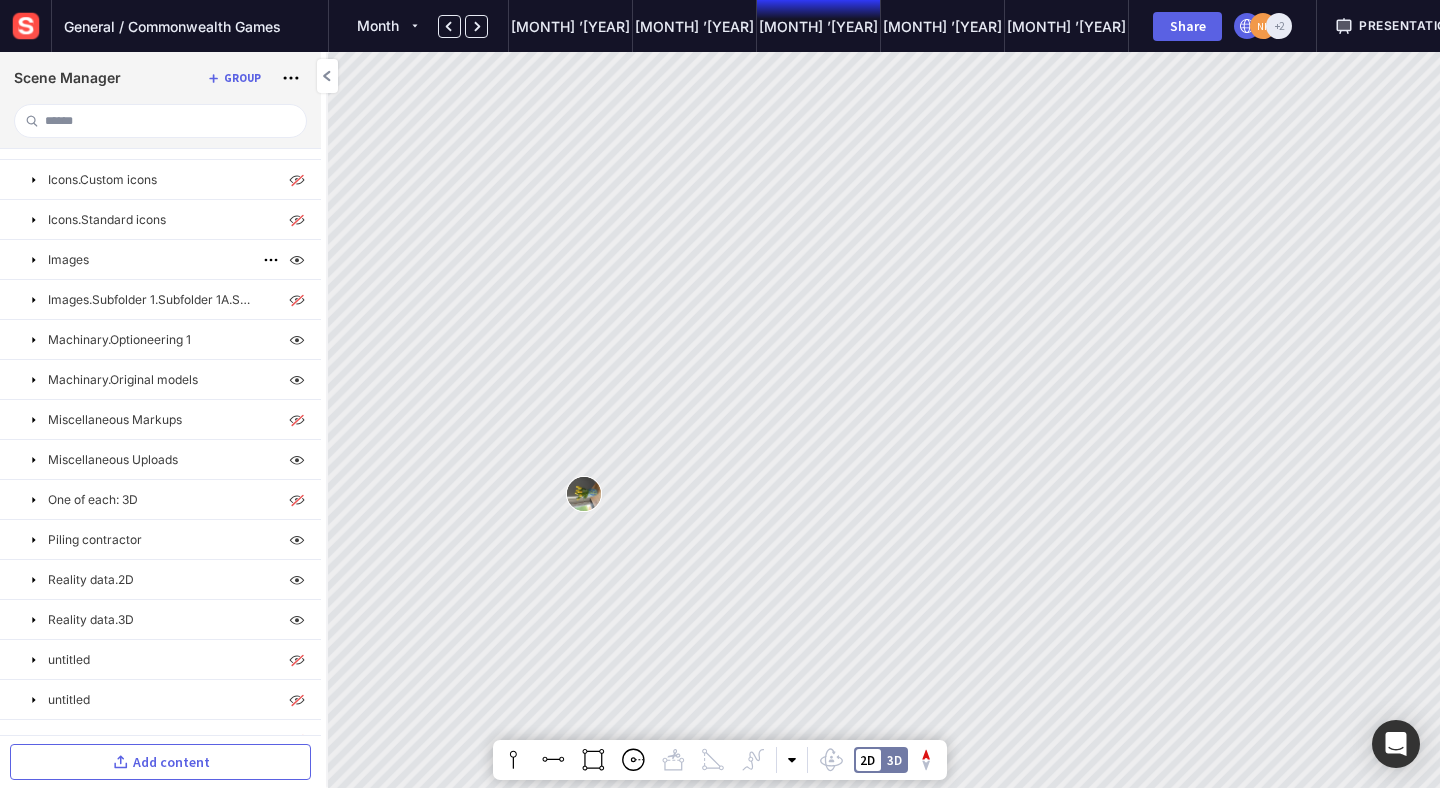 click at bounding box center [34, 260] 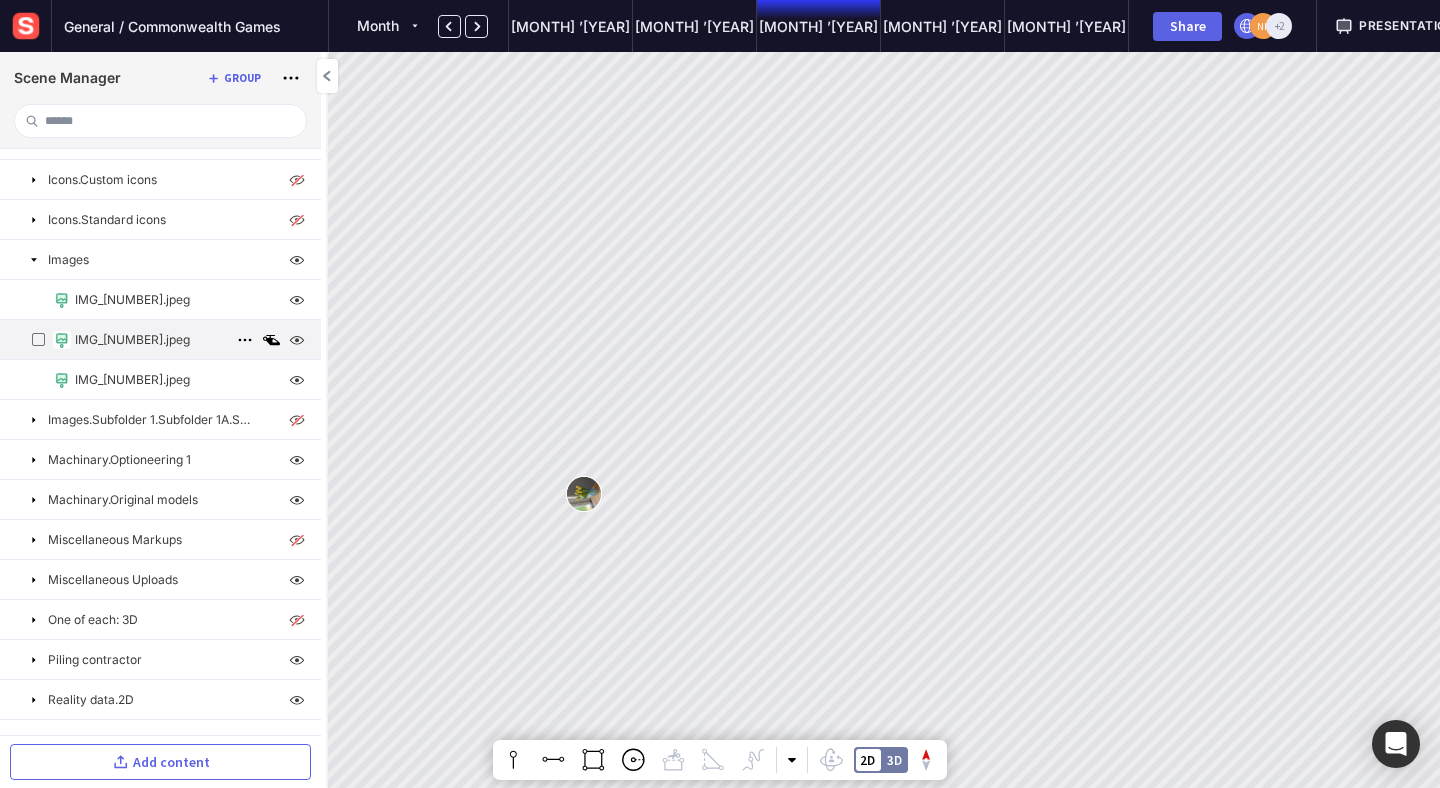 click at bounding box center [271, 340] 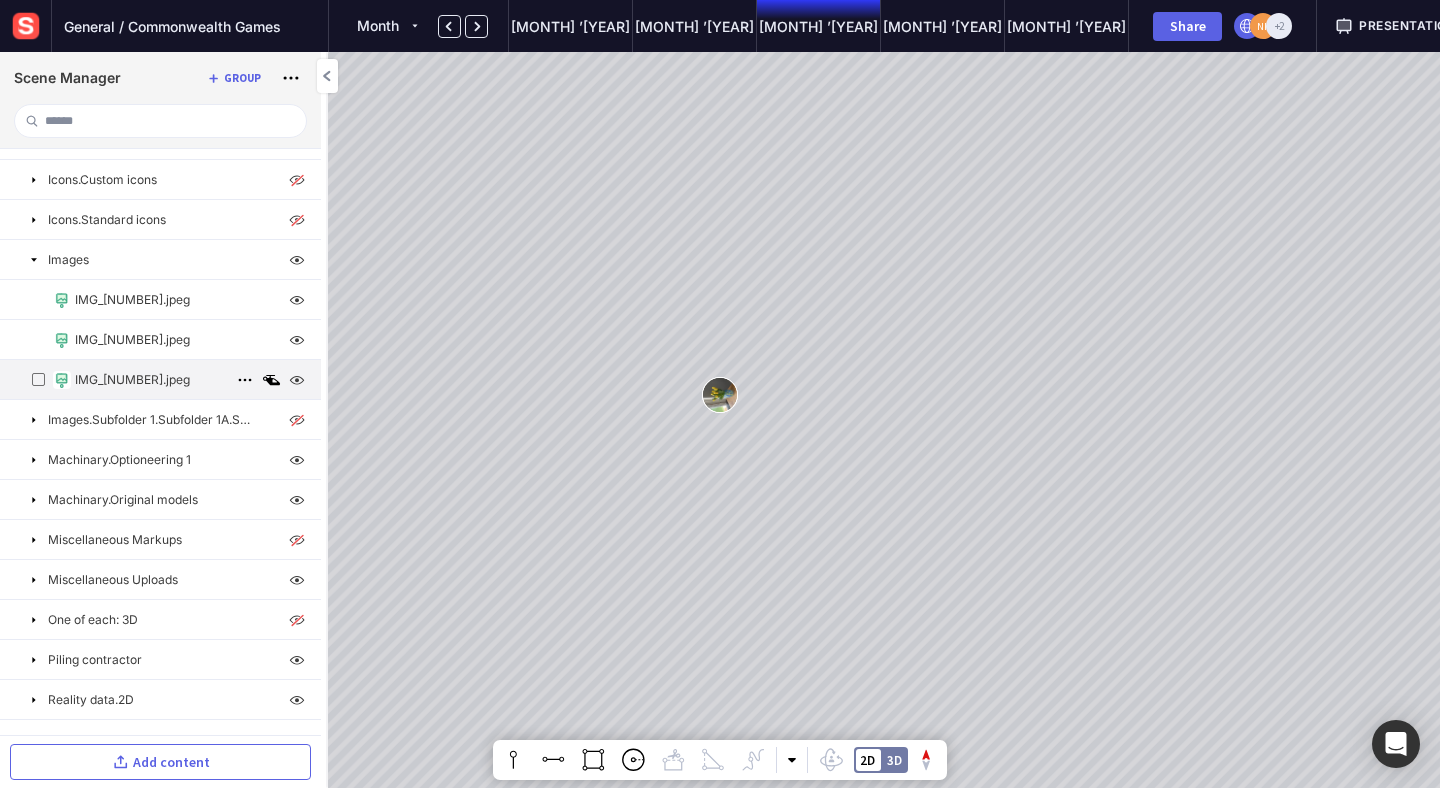 click at bounding box center (271, 380) 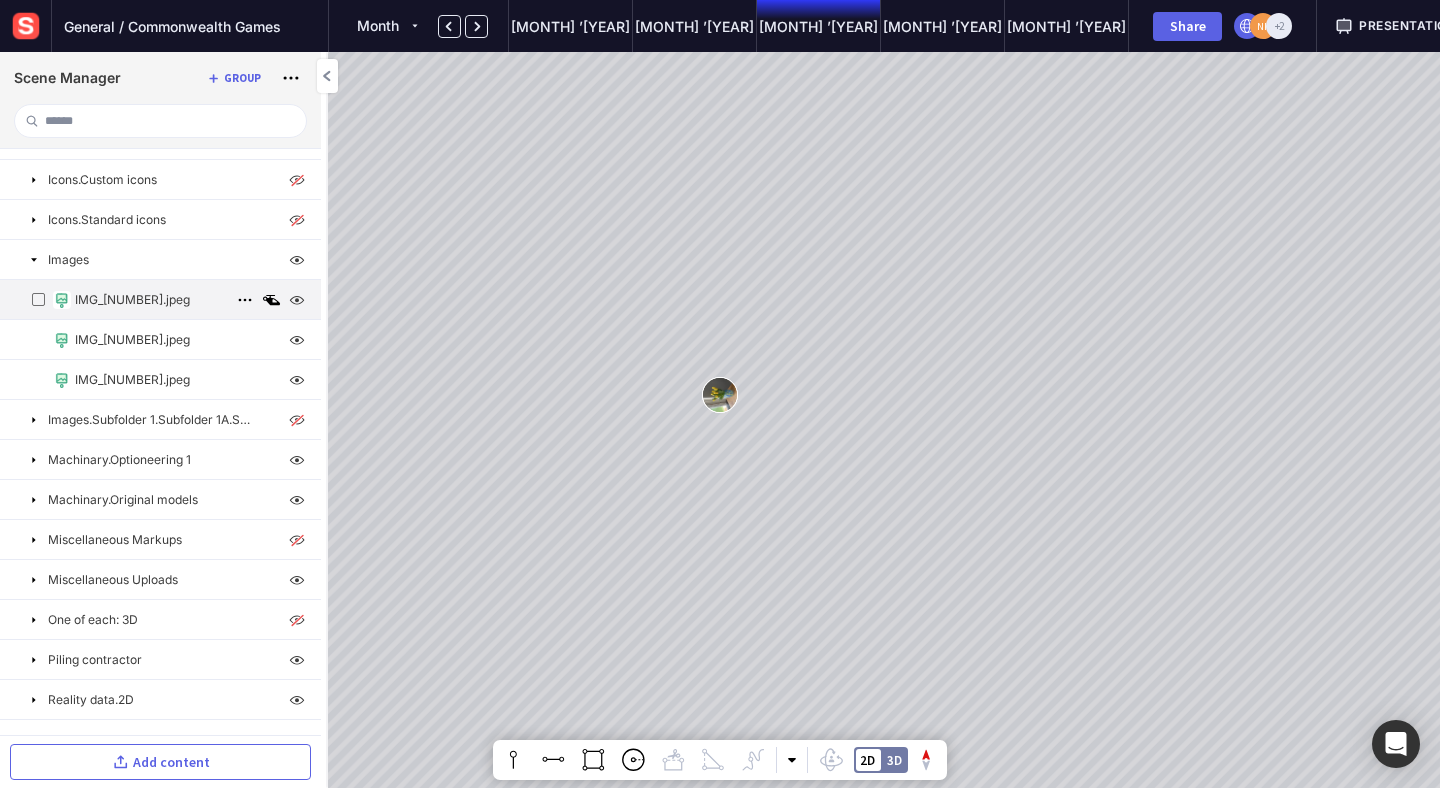 click on "IMG_[NUMBER].jpeg" at bounding box center [160, 299] 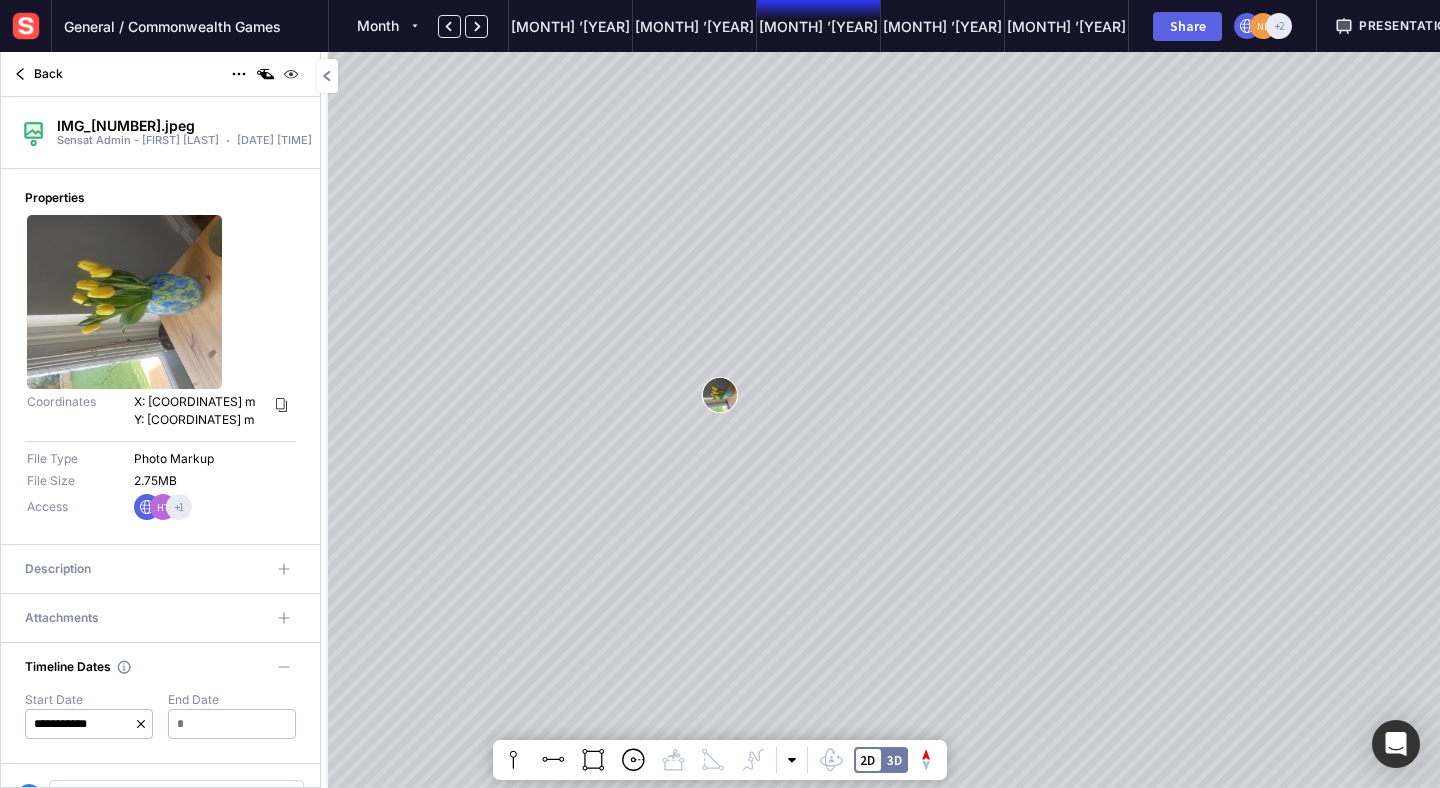 click 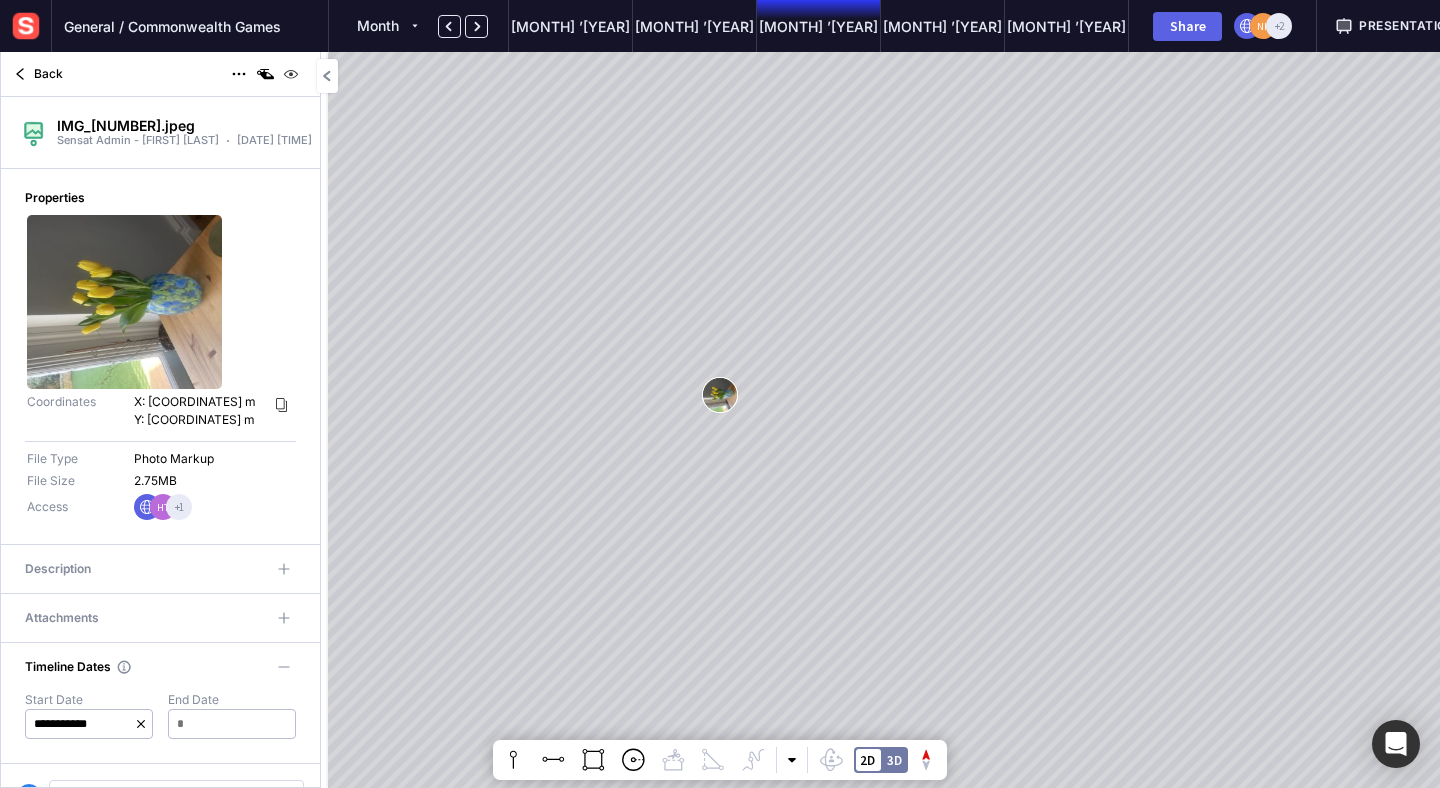 scroll, scrollTop: 360, scrollLeft: 0, axis: vertical 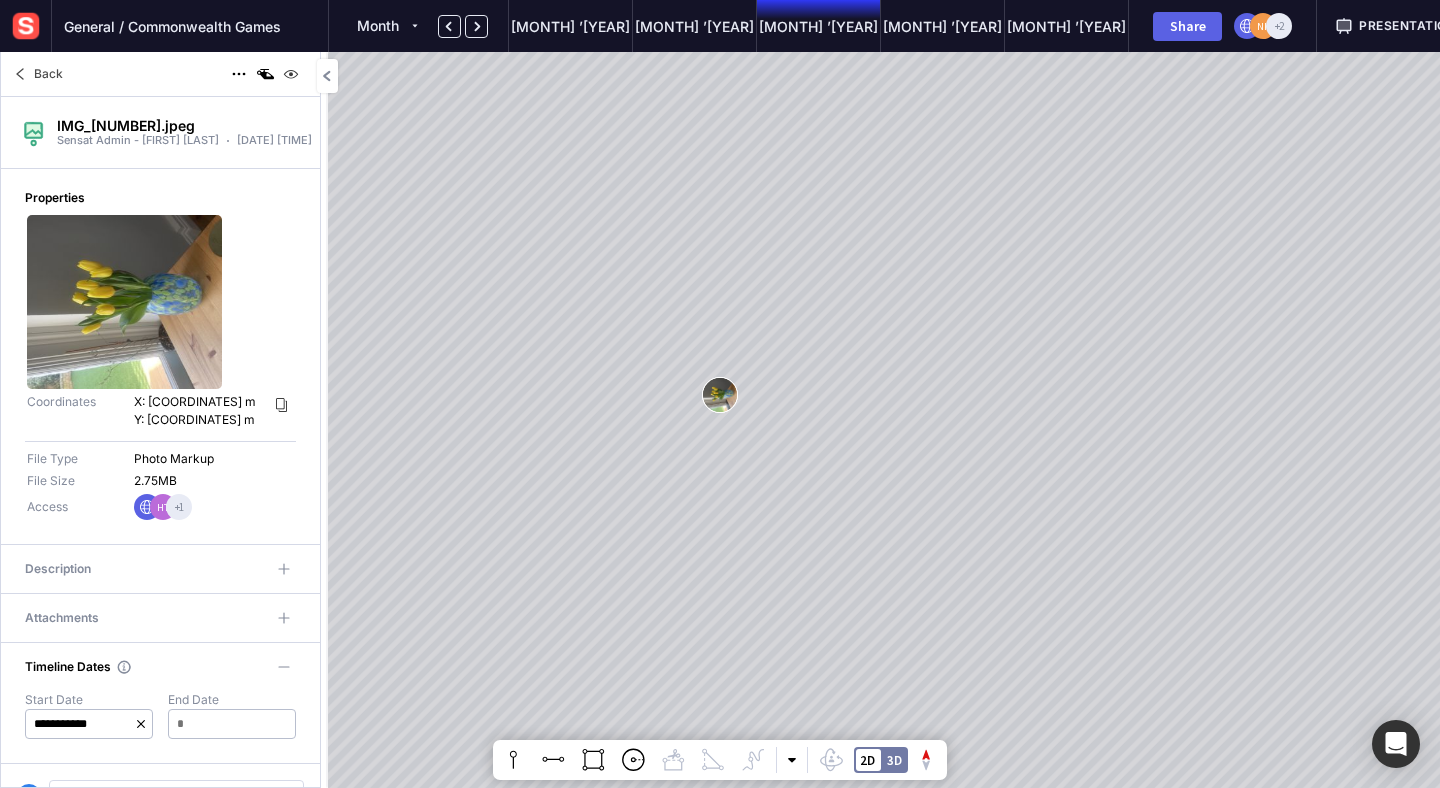 click 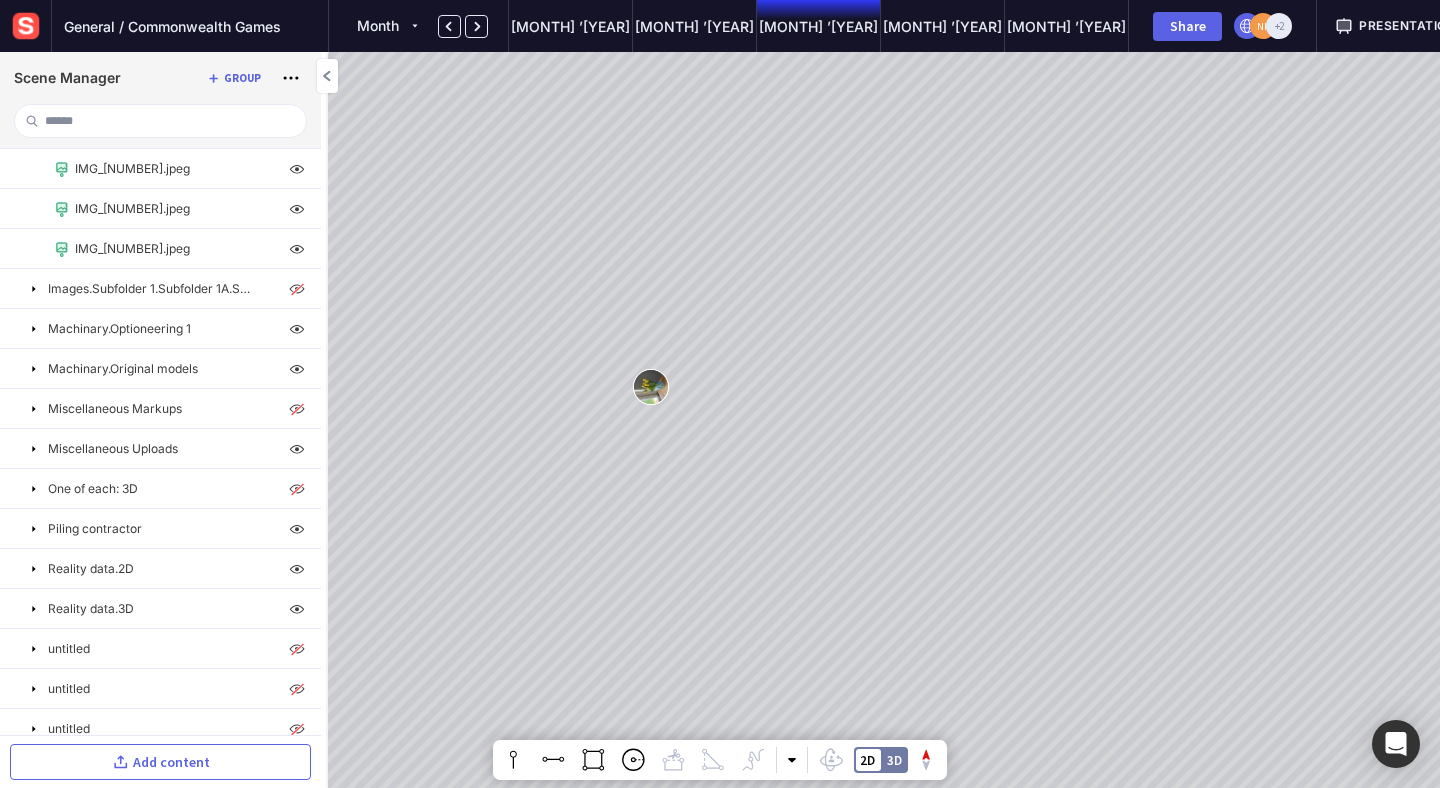 click 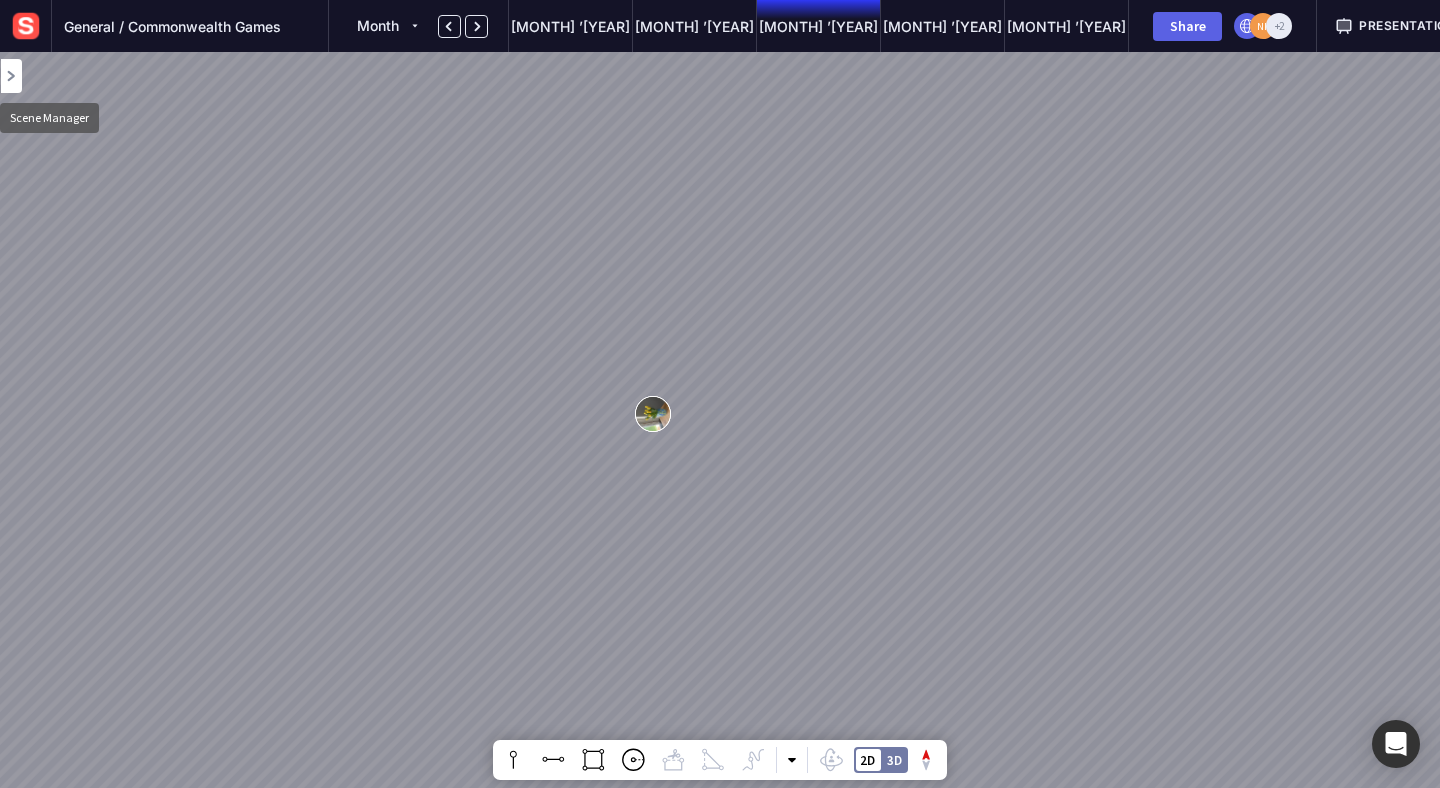 click 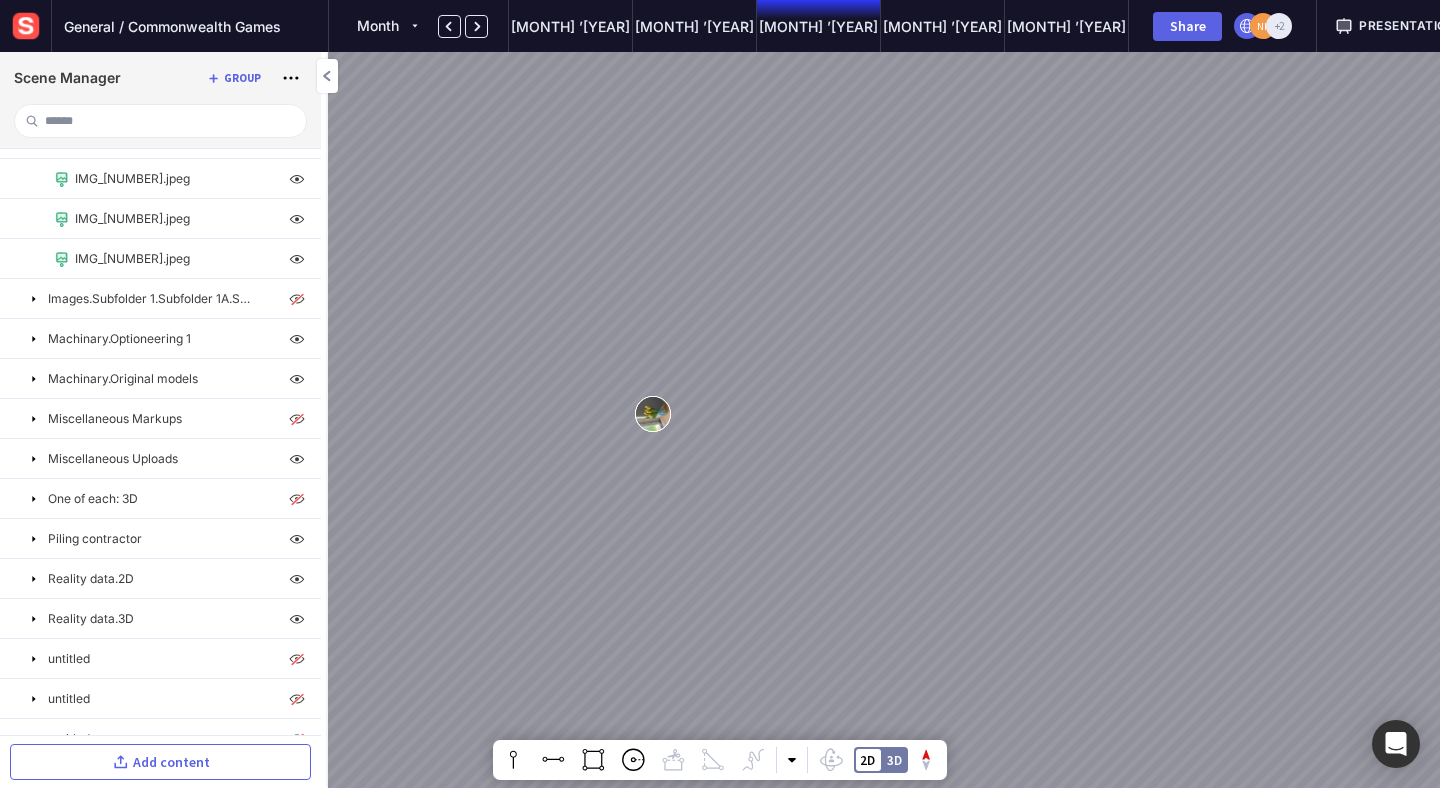 scroll, scrollTop: 340, scrollLeft: 0, axis: vertical 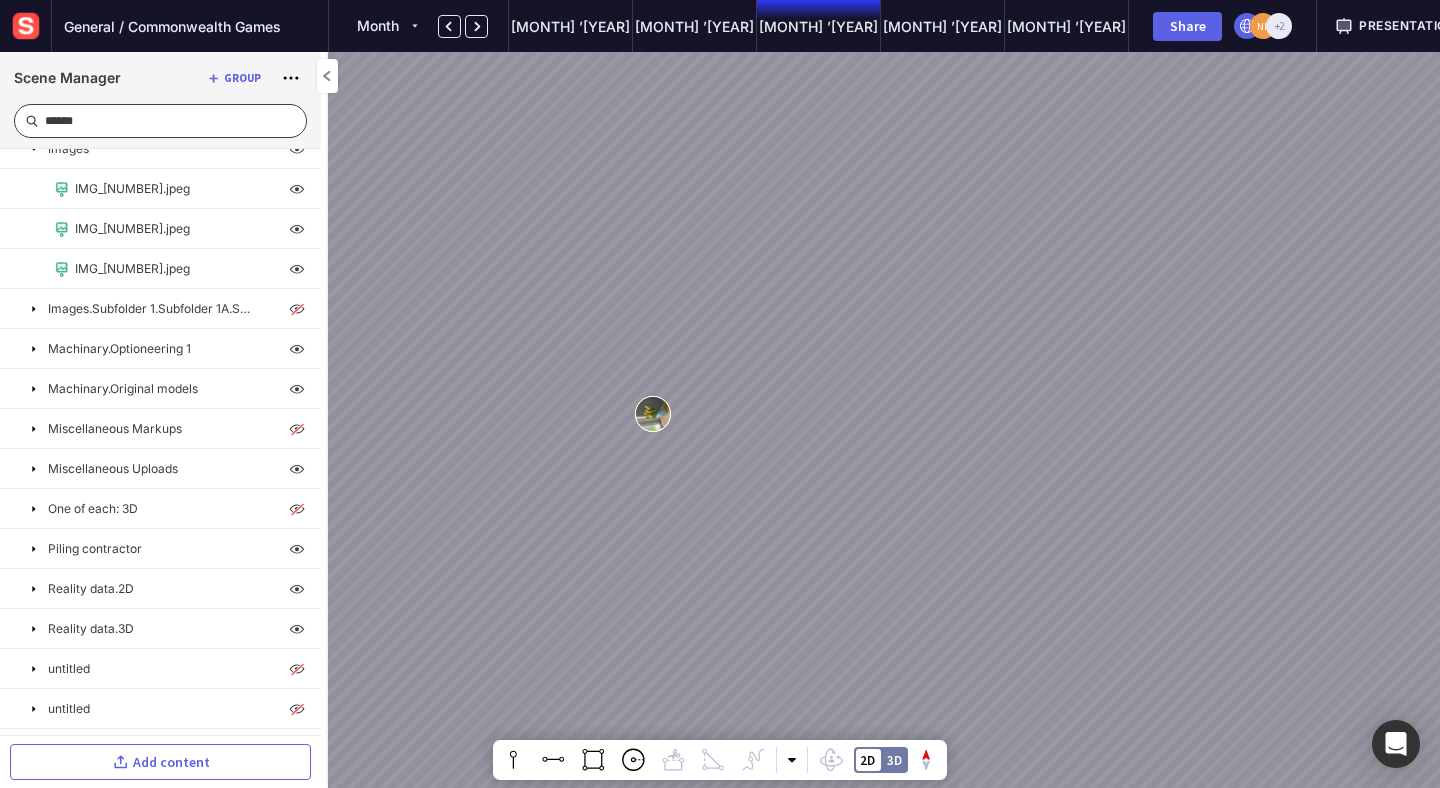 click 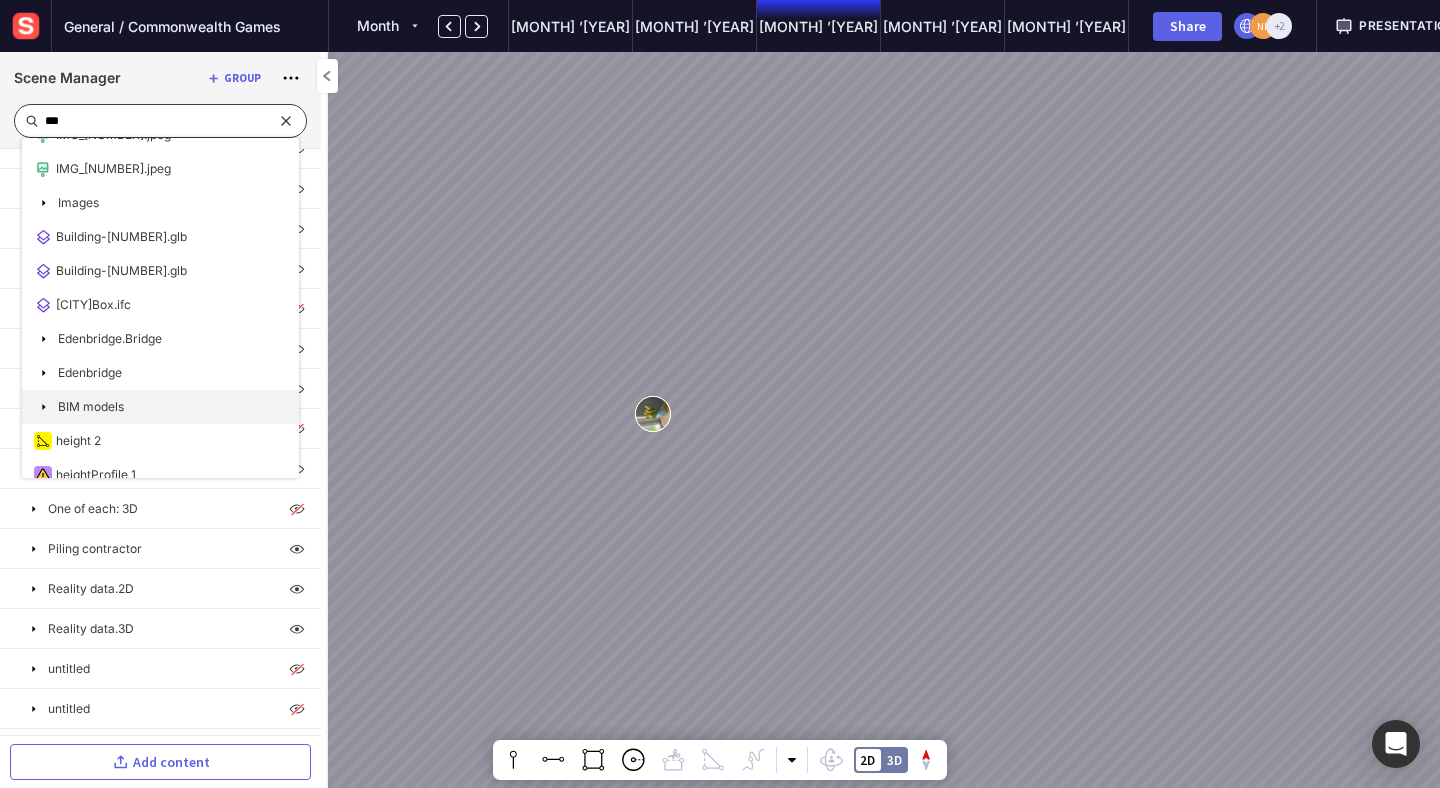 scroll, scrollTop: 0, scrollLeft: 0, axis: both 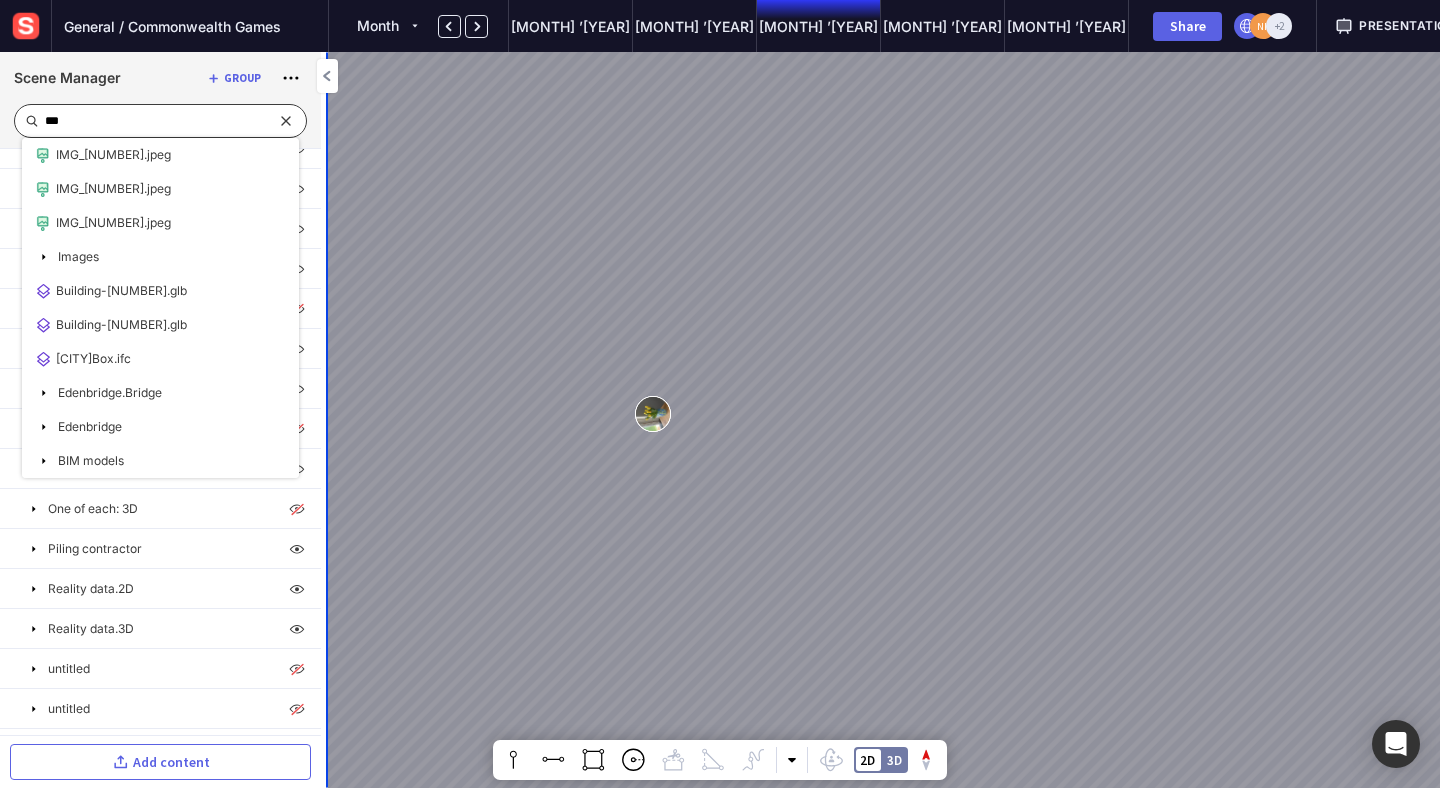 type on "***" 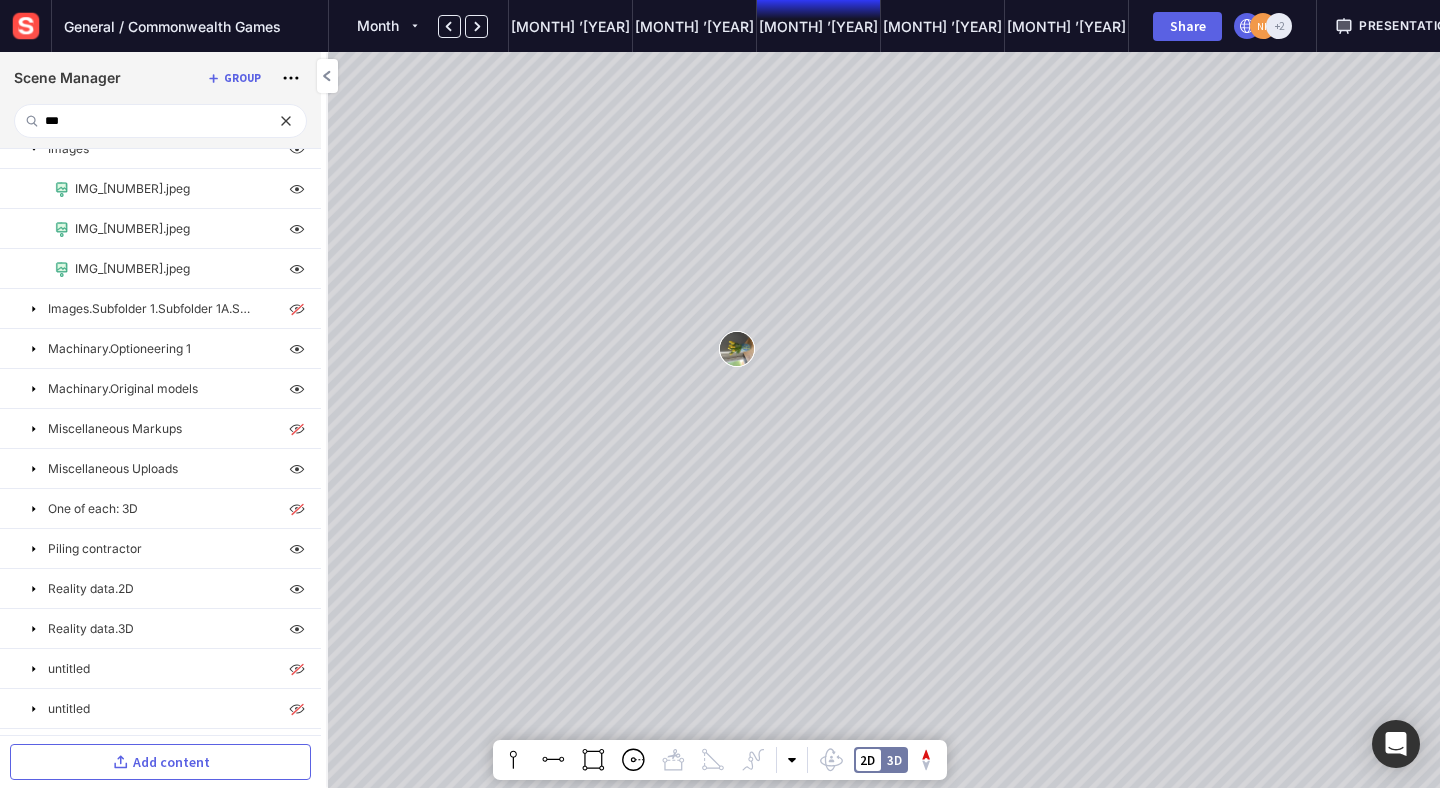click 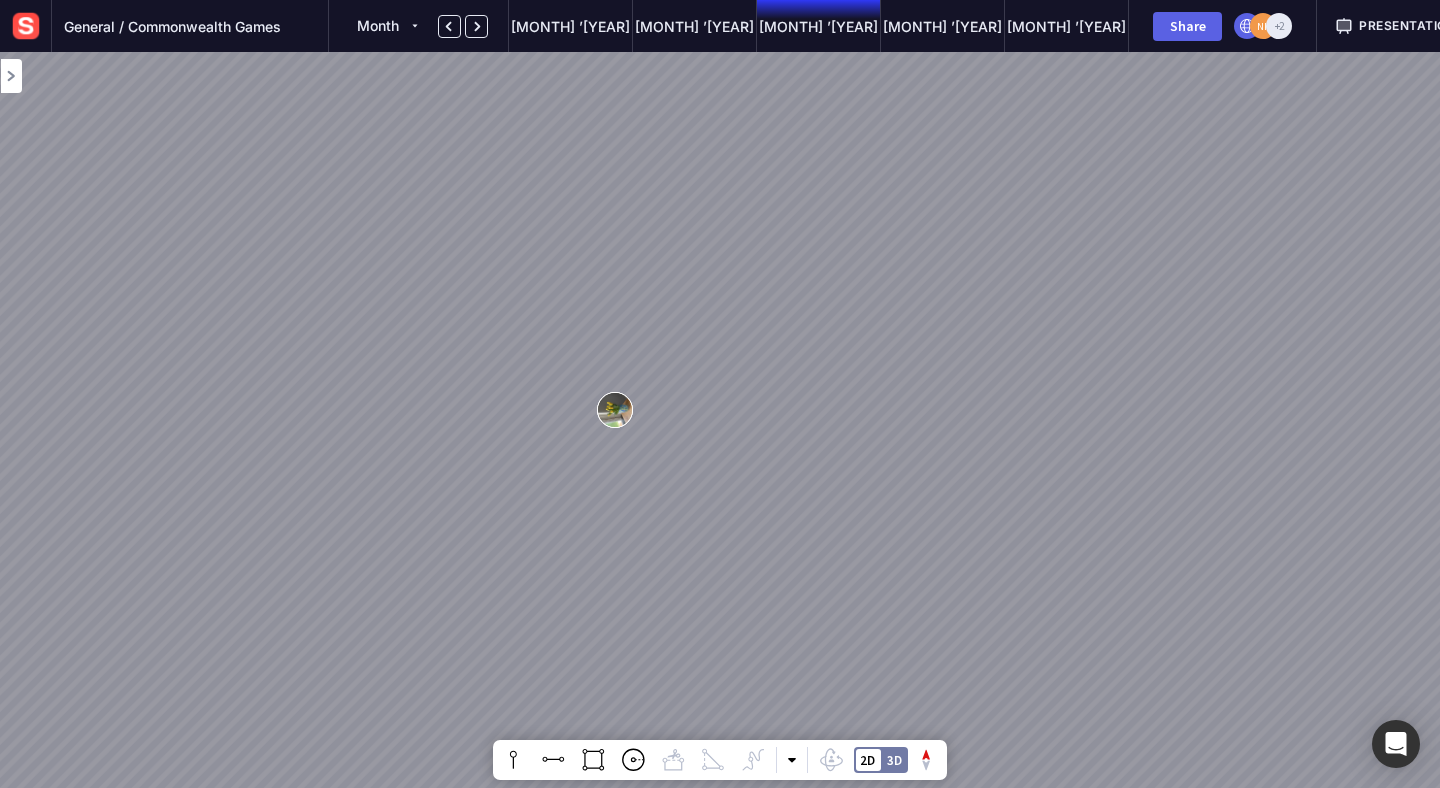 click 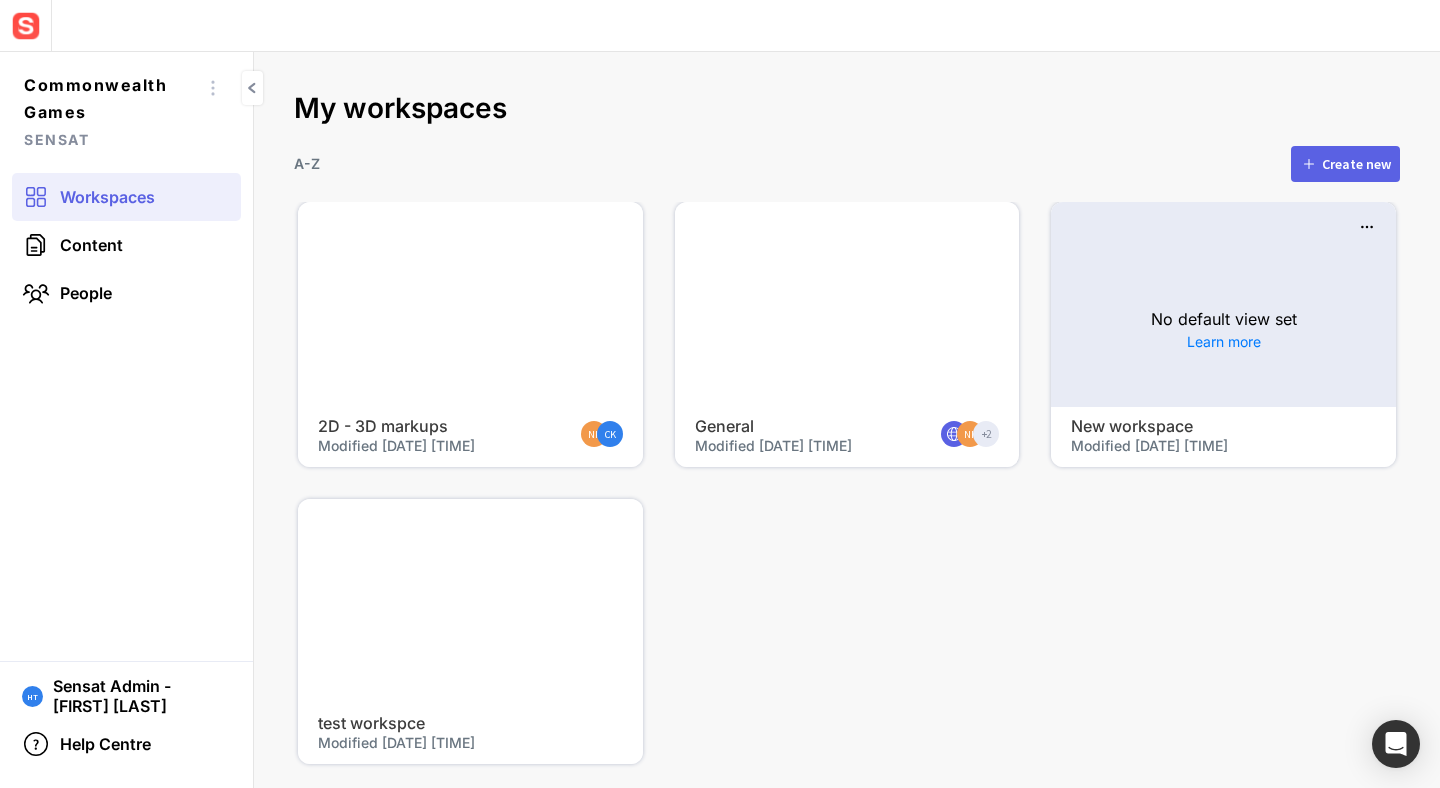 click 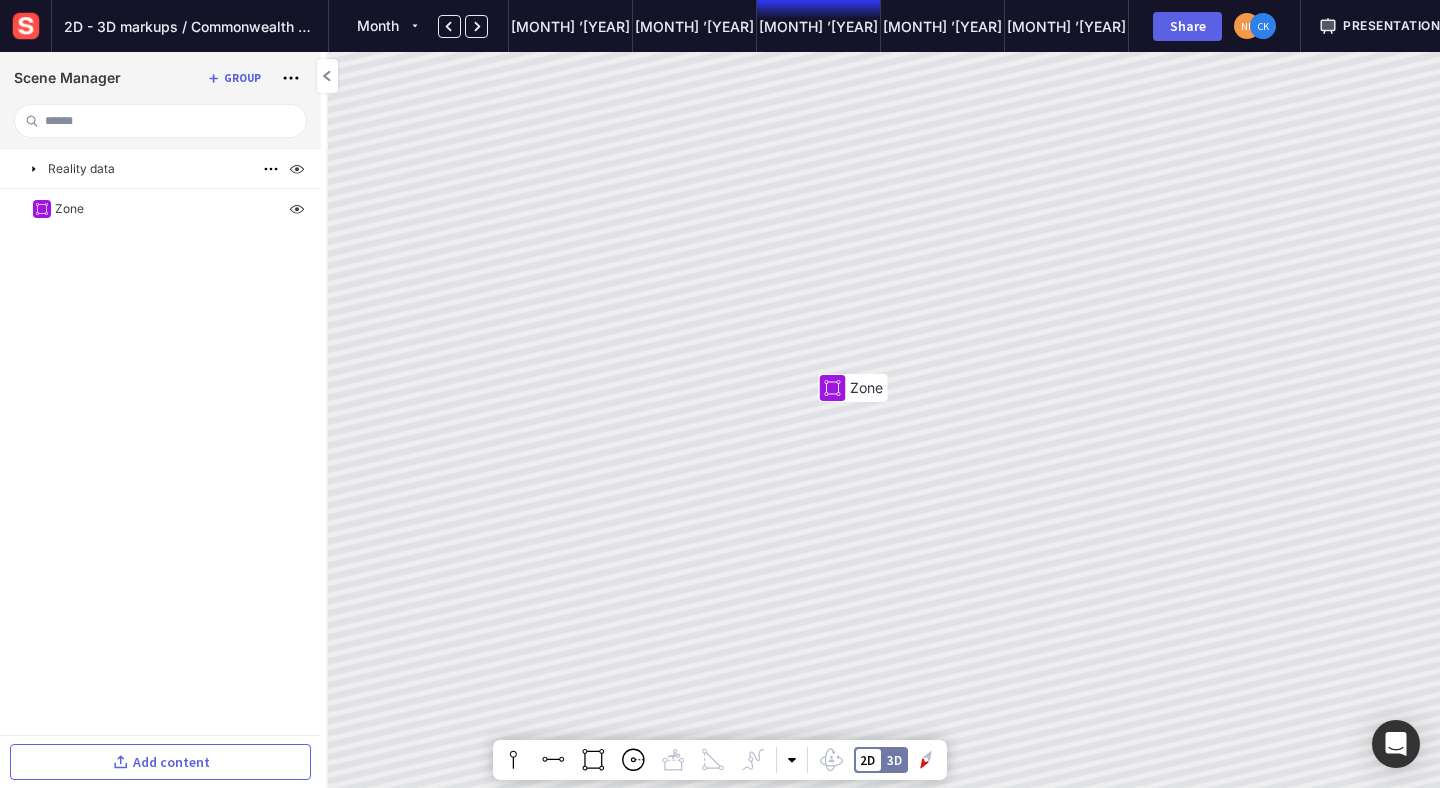 click at bounding box center (34, 169) 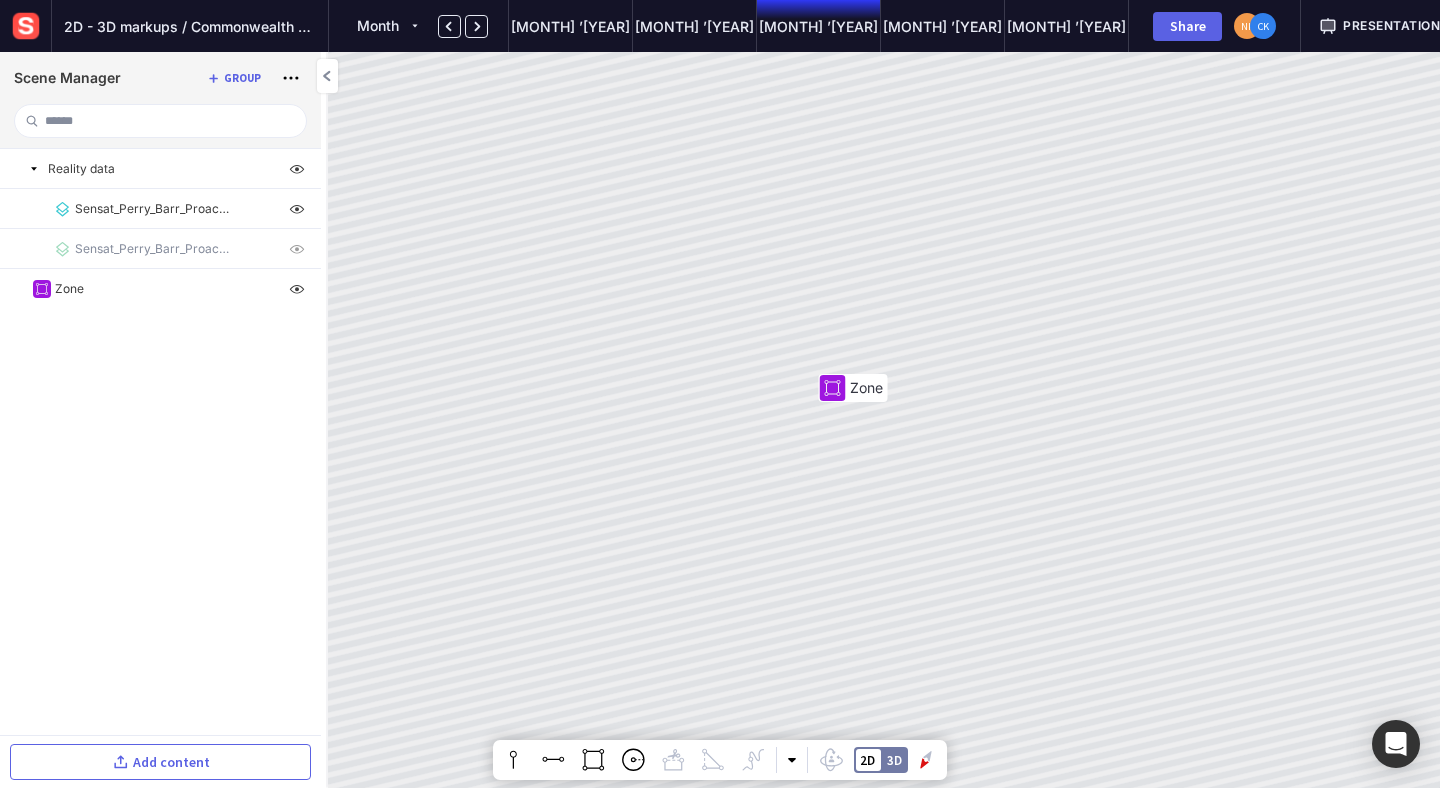 click 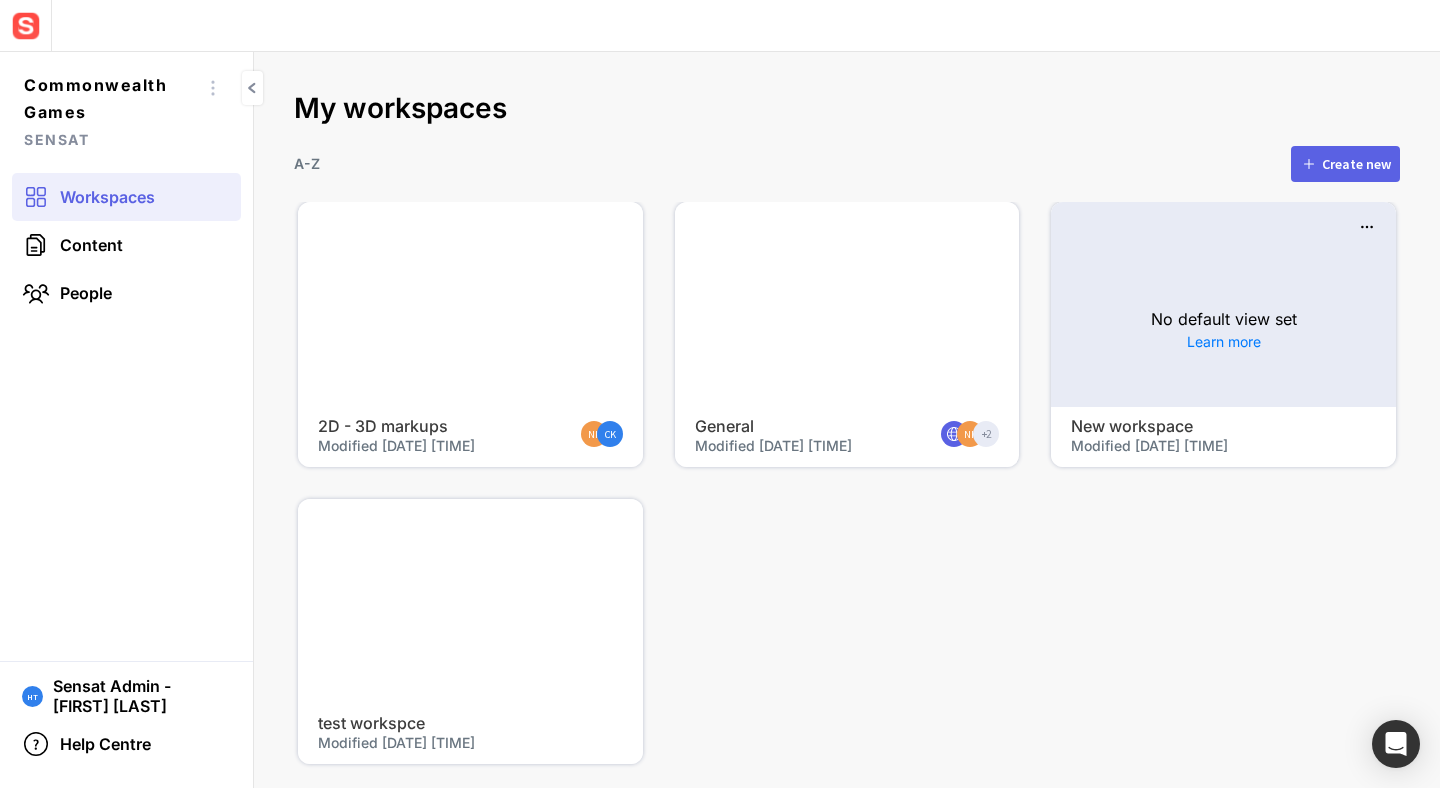 click 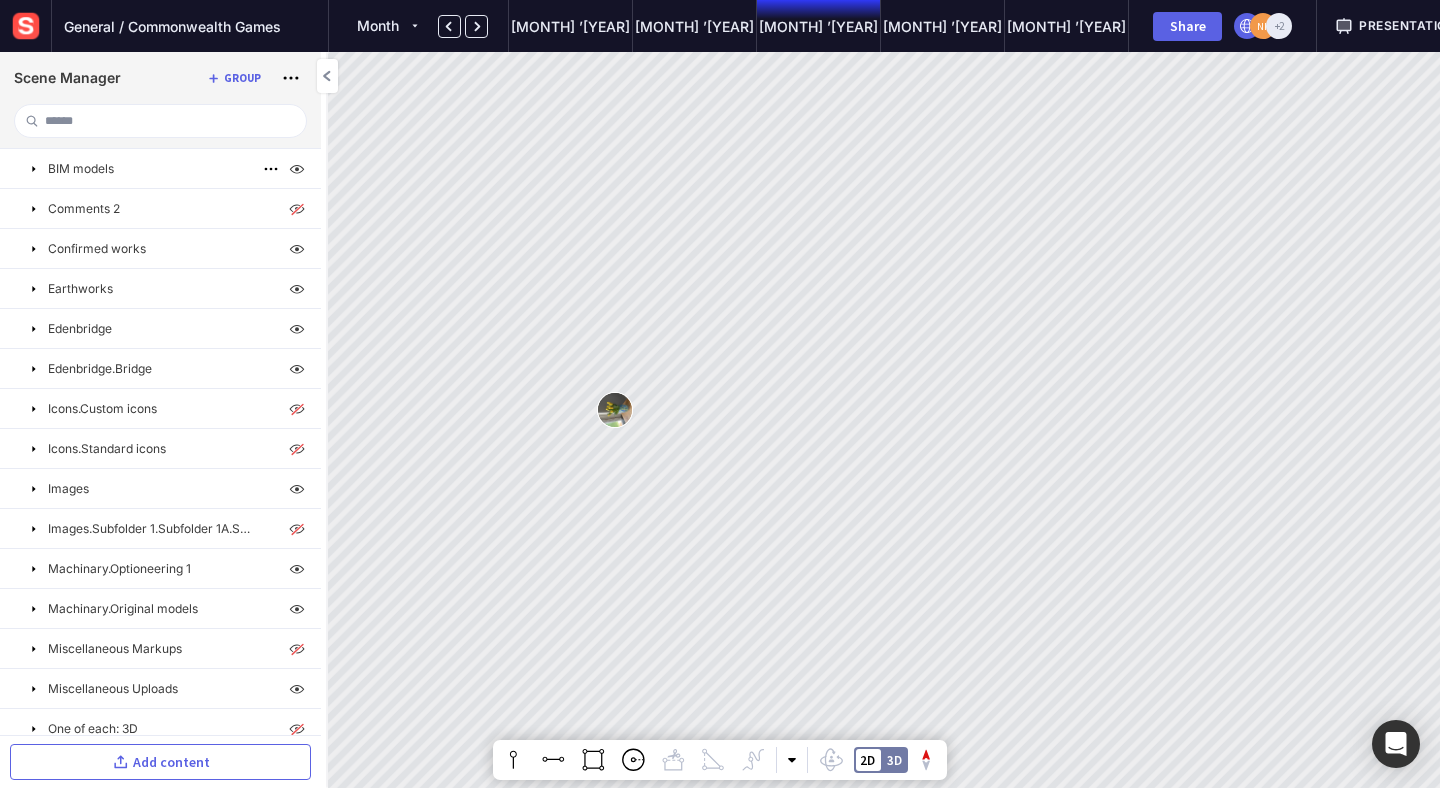 click at bounding box center [34, 169] 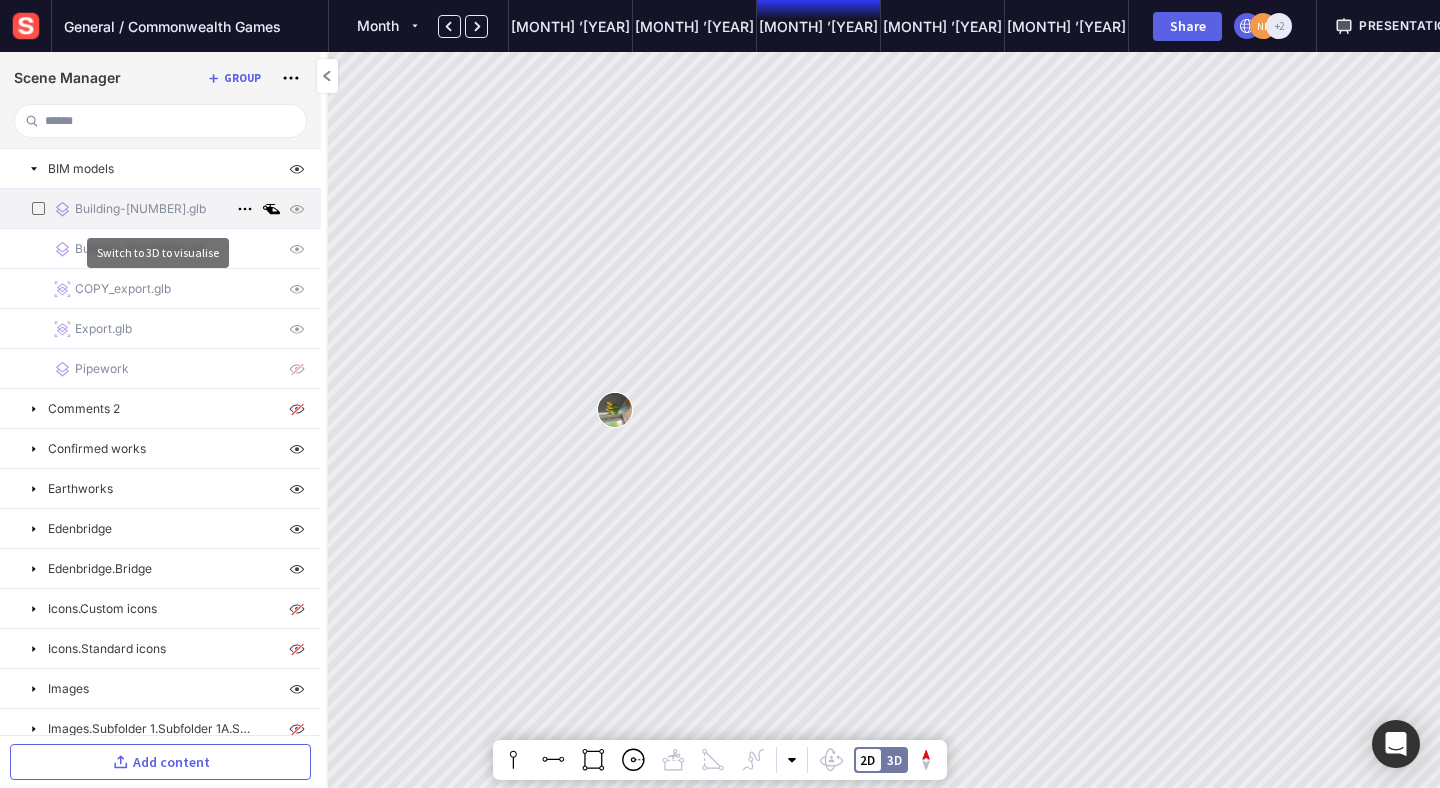 click at bounding box center [271, 209] 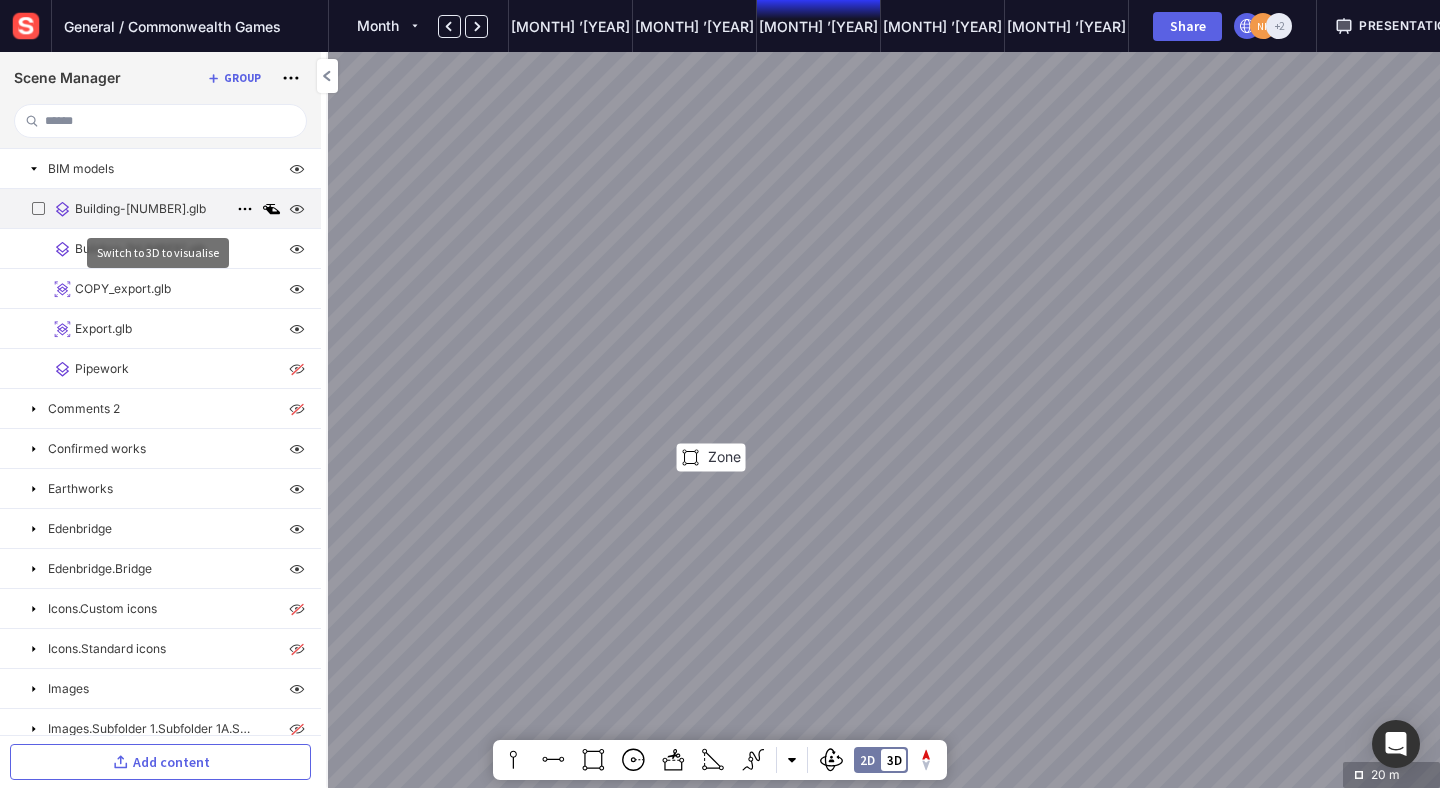 click on "Building-[NUMBER].glb" at bounding box center [160, 208] 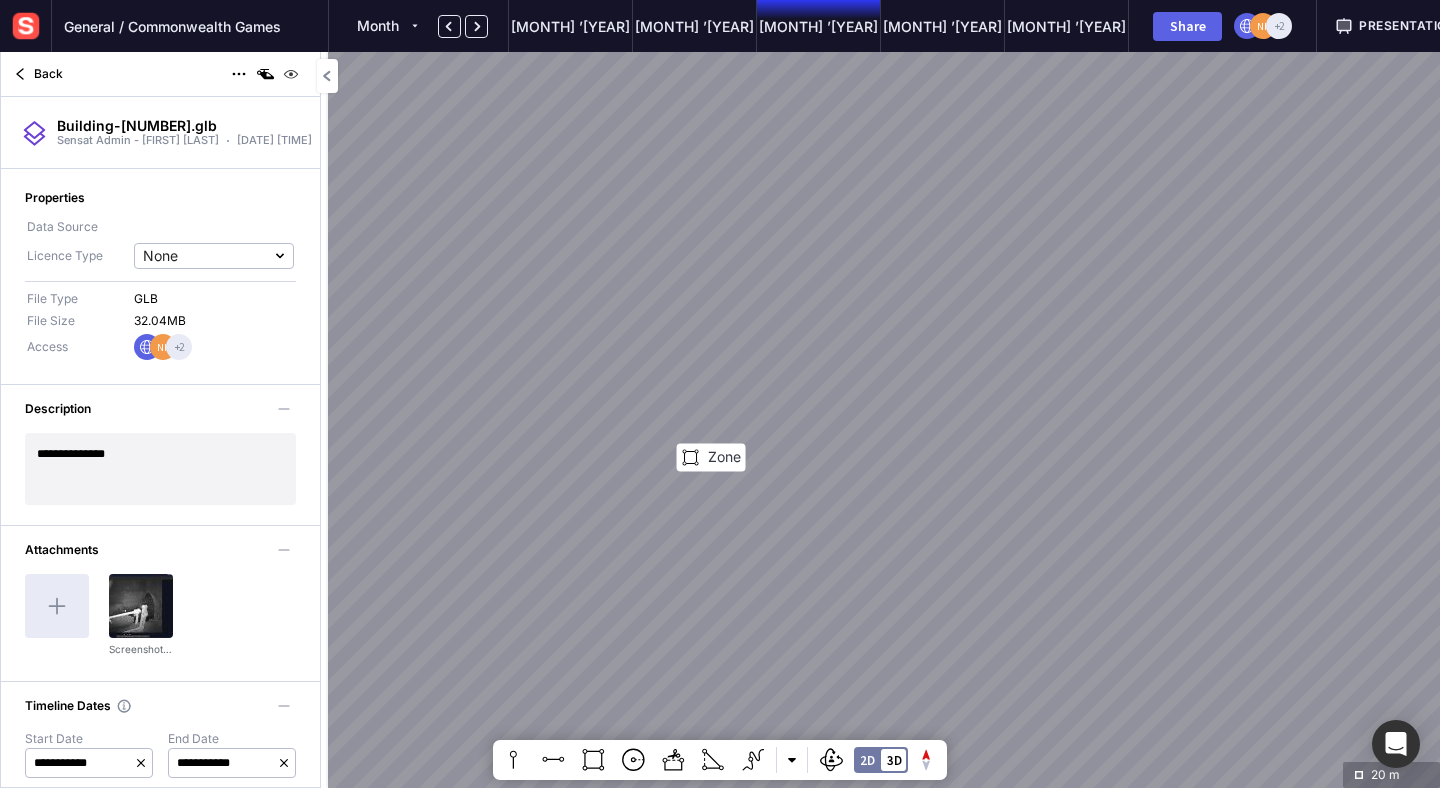 scroll, scrollTop: 40, scrollLeft: 0, axis: vertical 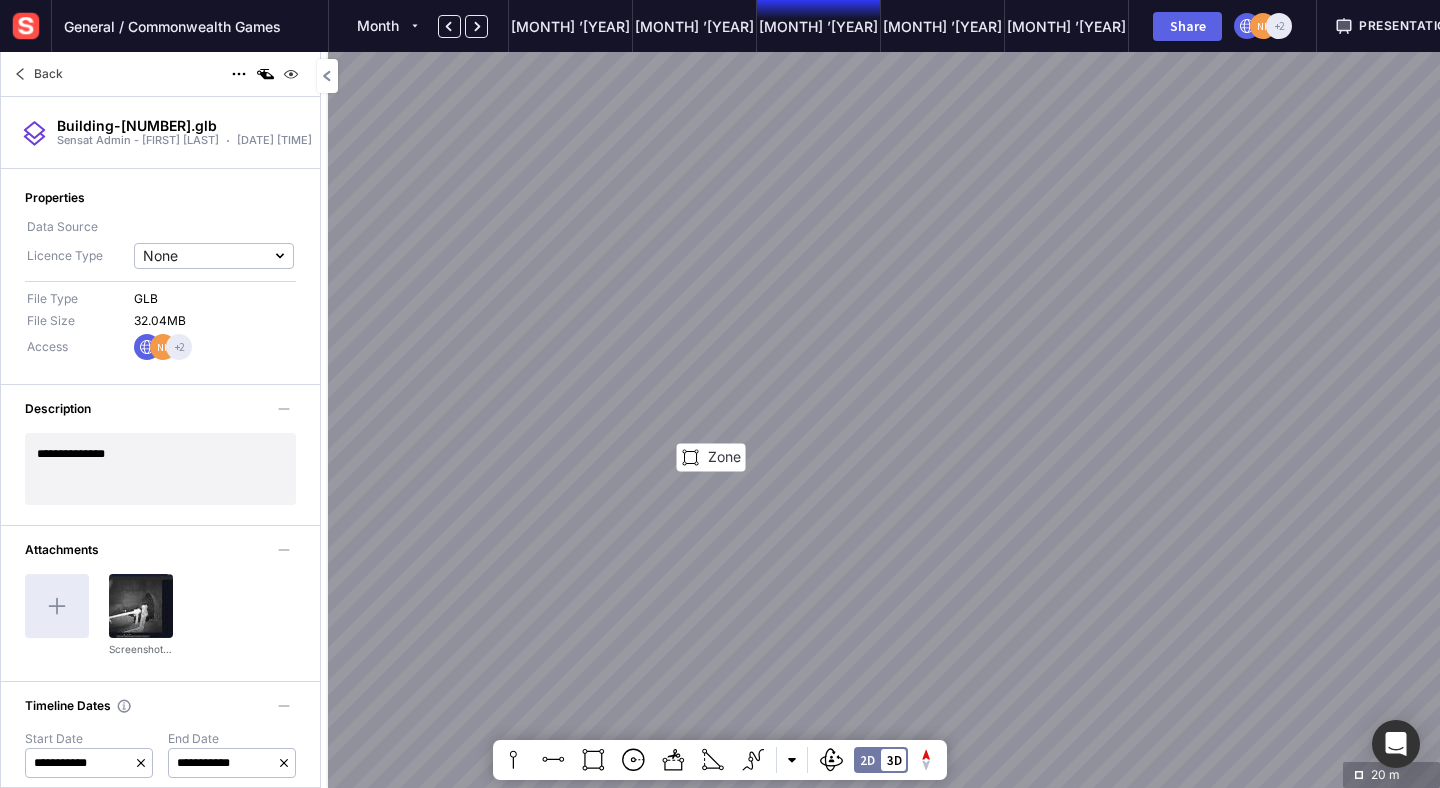 click 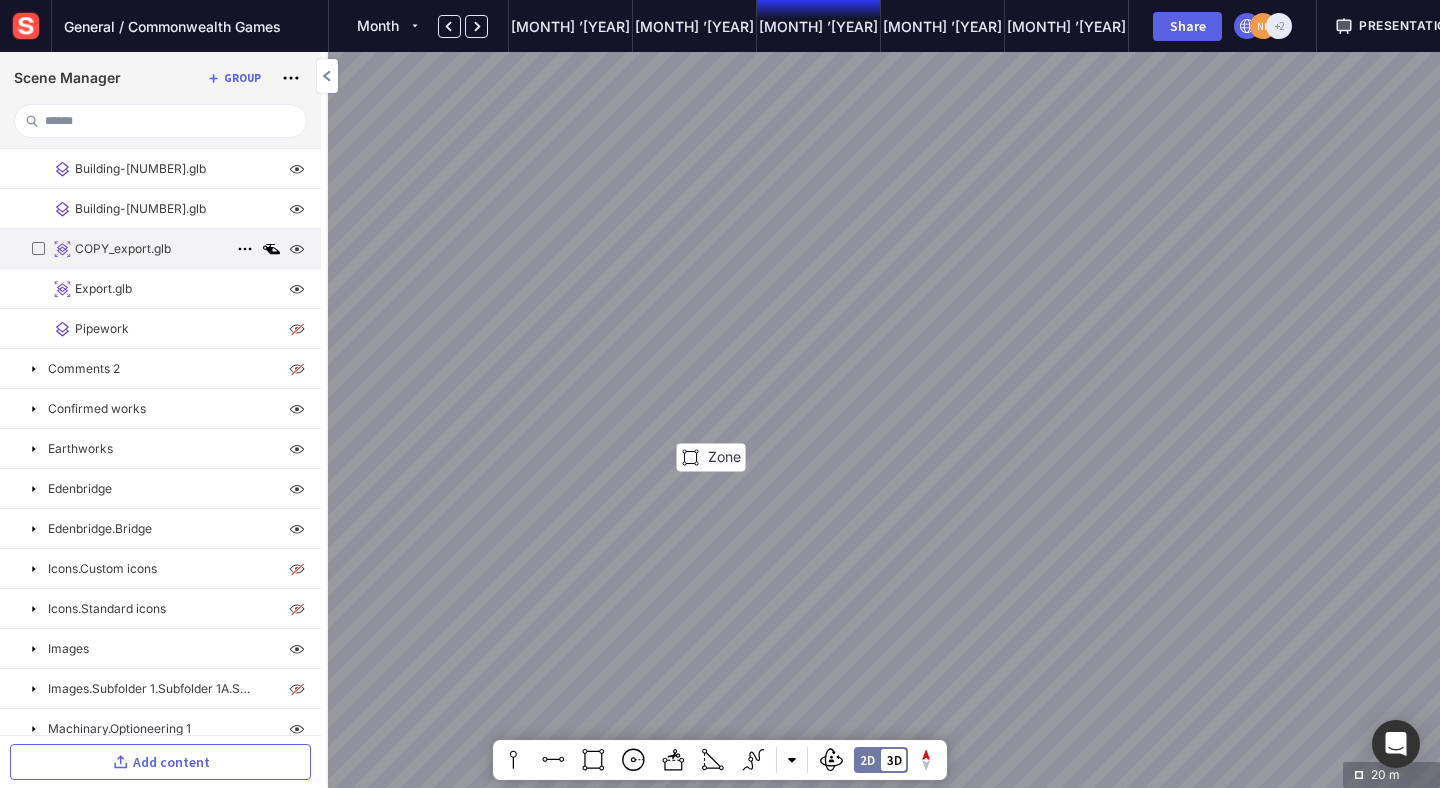 click on "COPY_export.glb" 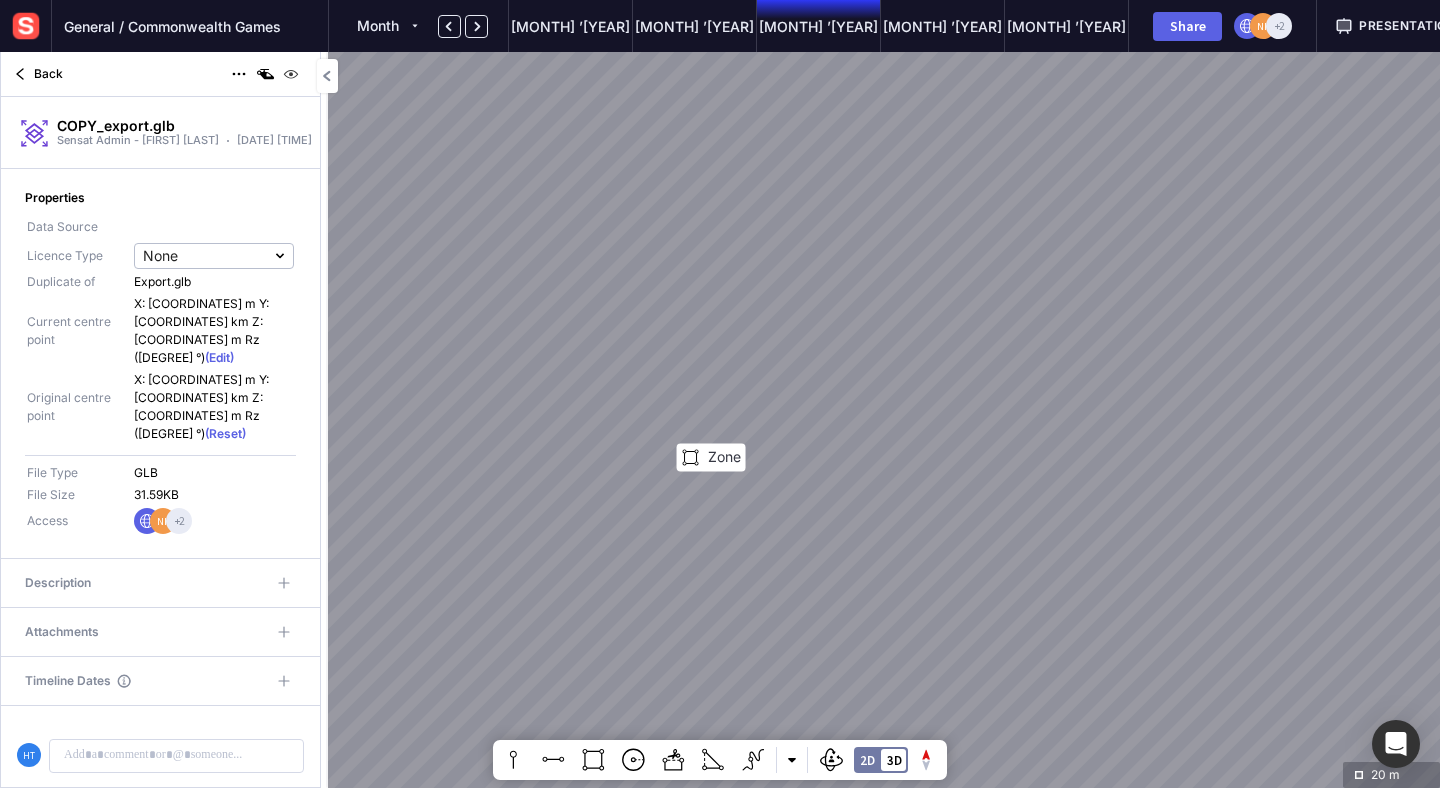 scroll, scrollTop: 120, scrollLeft: 0, axis: vertical 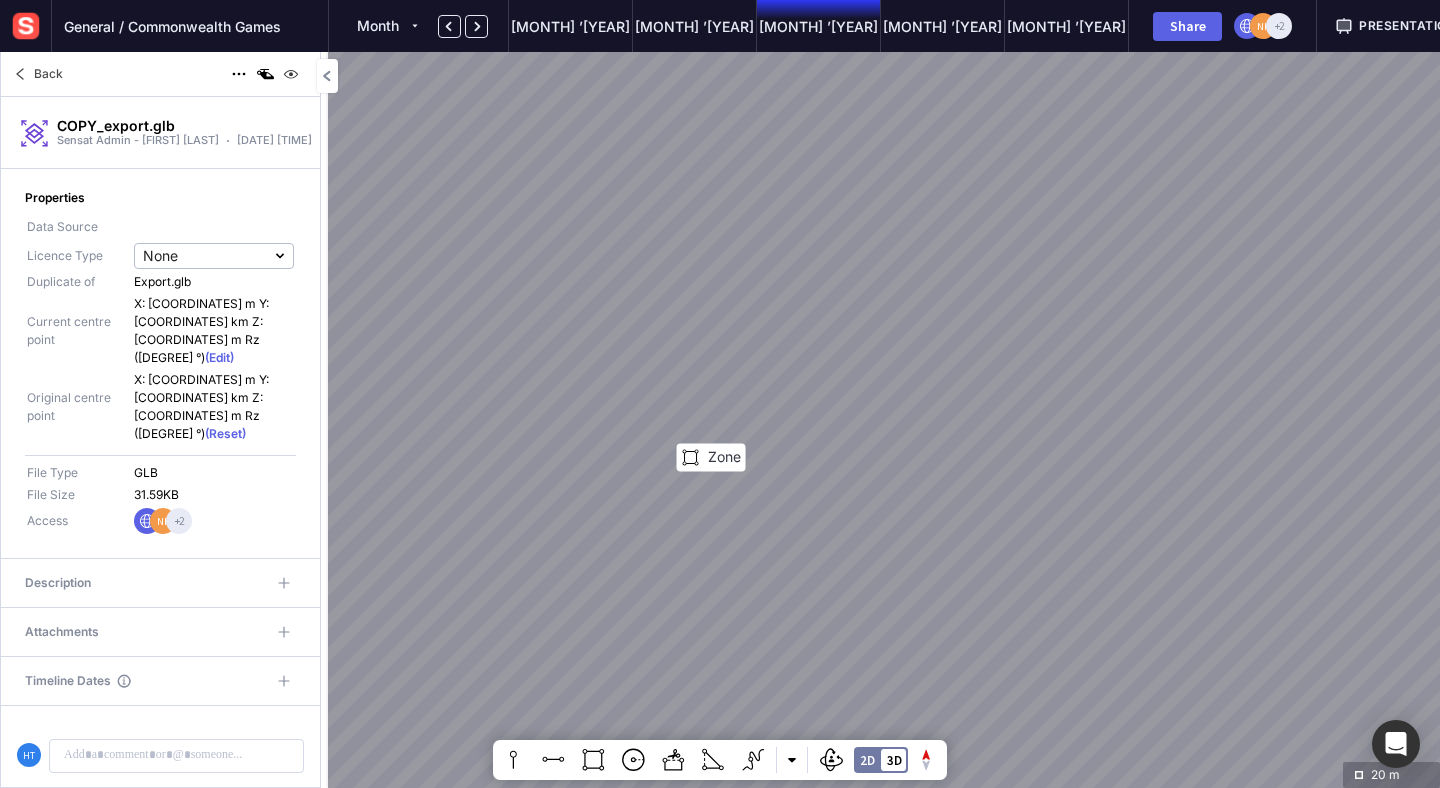 click 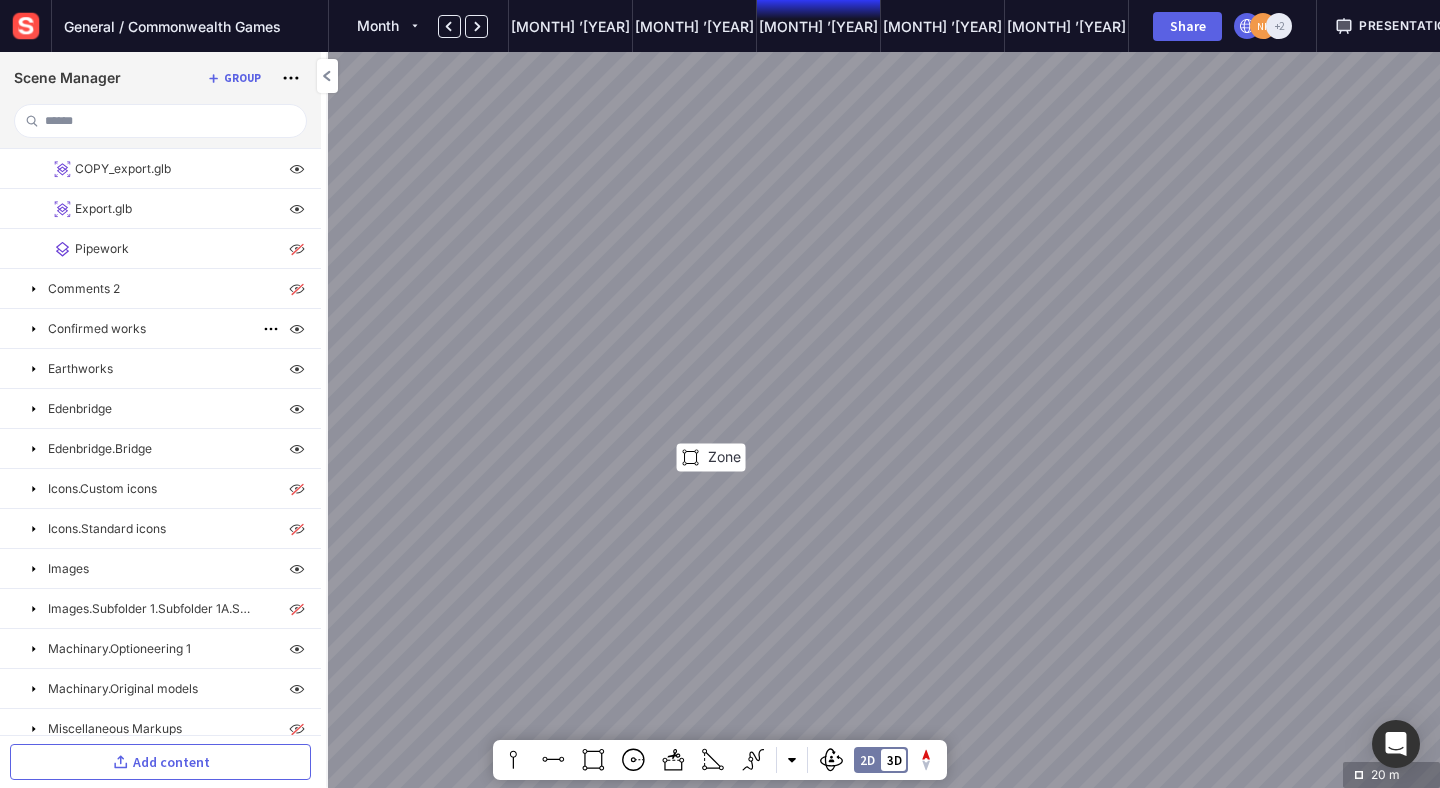 scroll, scrollTop: 0, scrollLeft: 0, axis: both 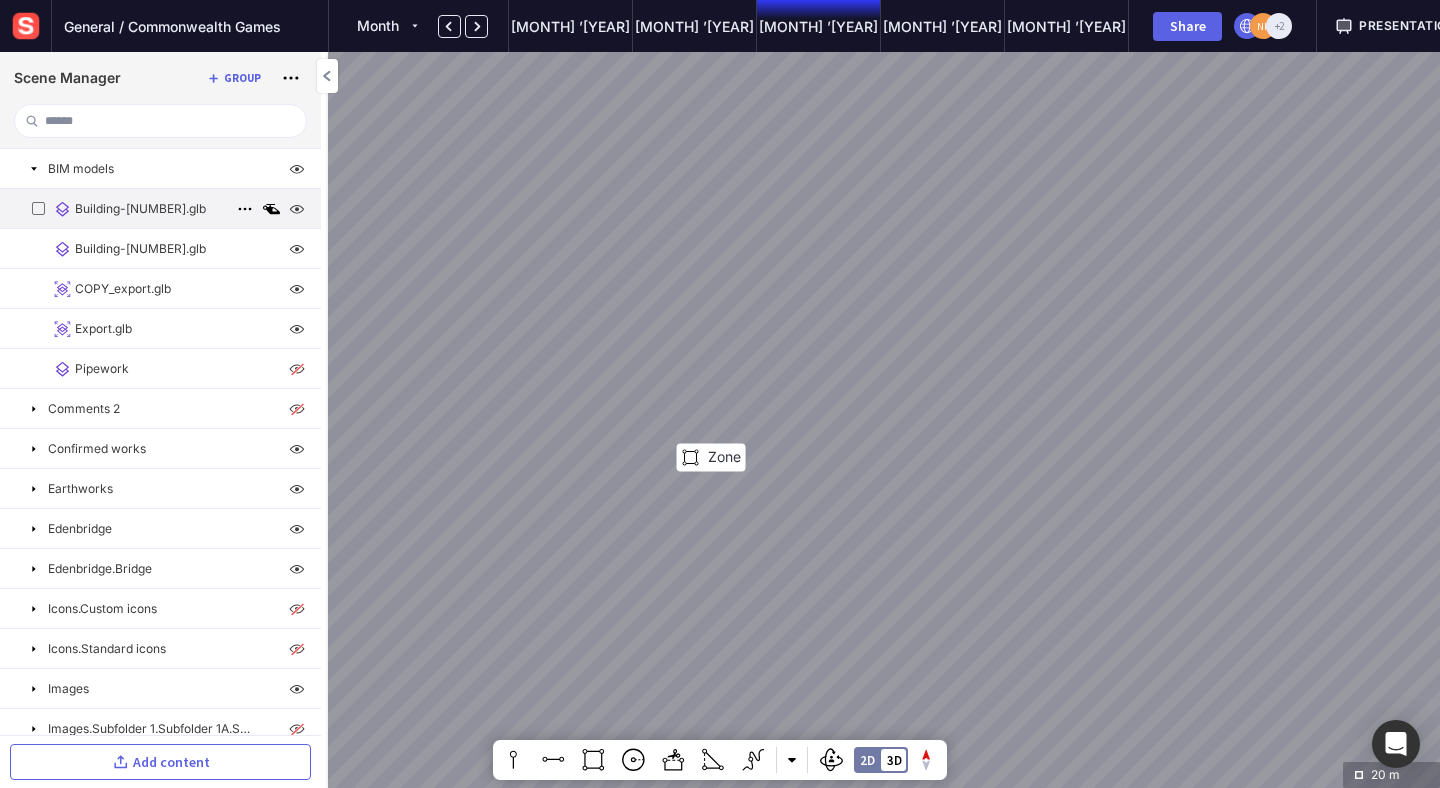 click at bounding box center (245, 209) 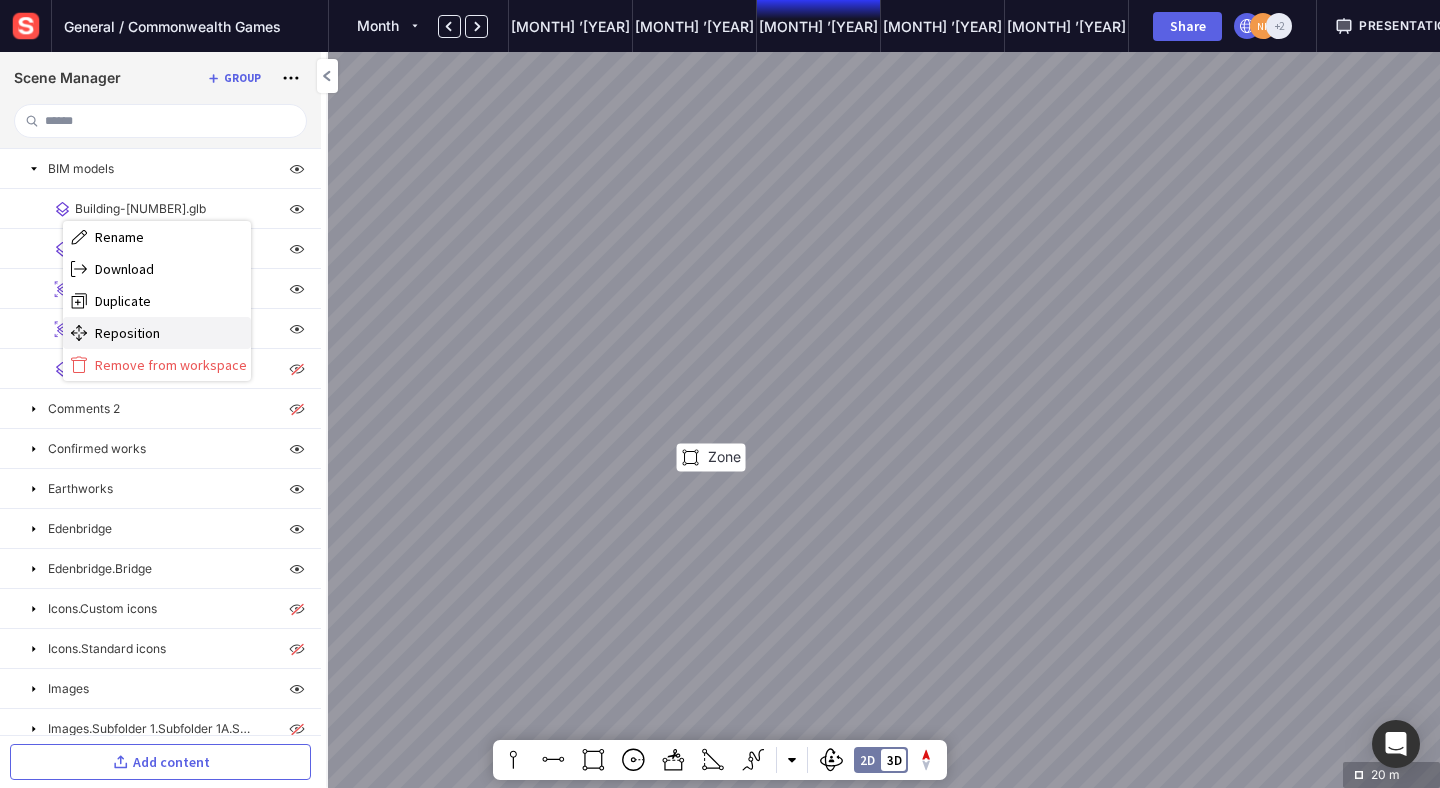 click on "Reposition" at bounding box center [171, 333] 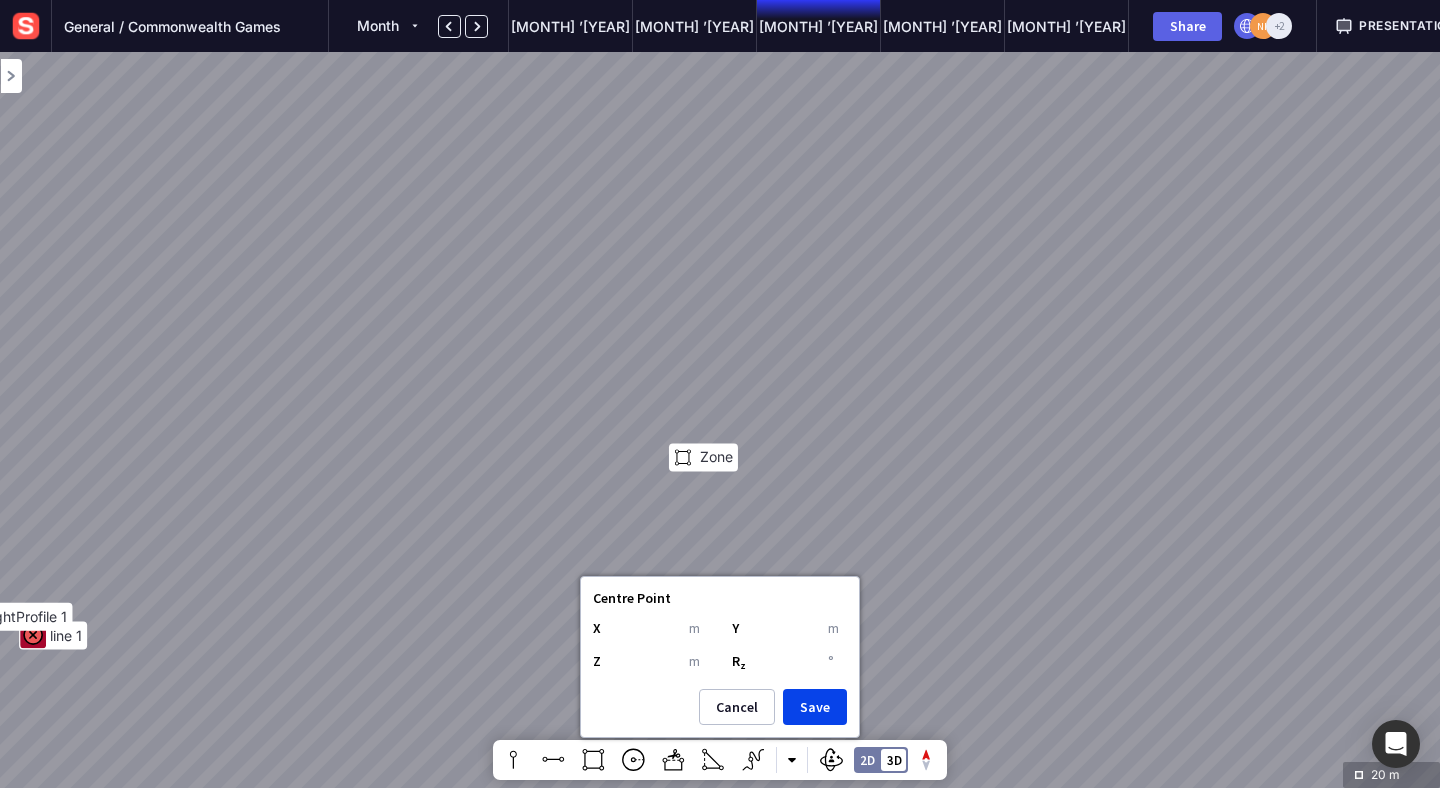 drag, startPoint x: 589, startPoint y: 449, endPoint x: 572, endPoint y: 449, distance: 17 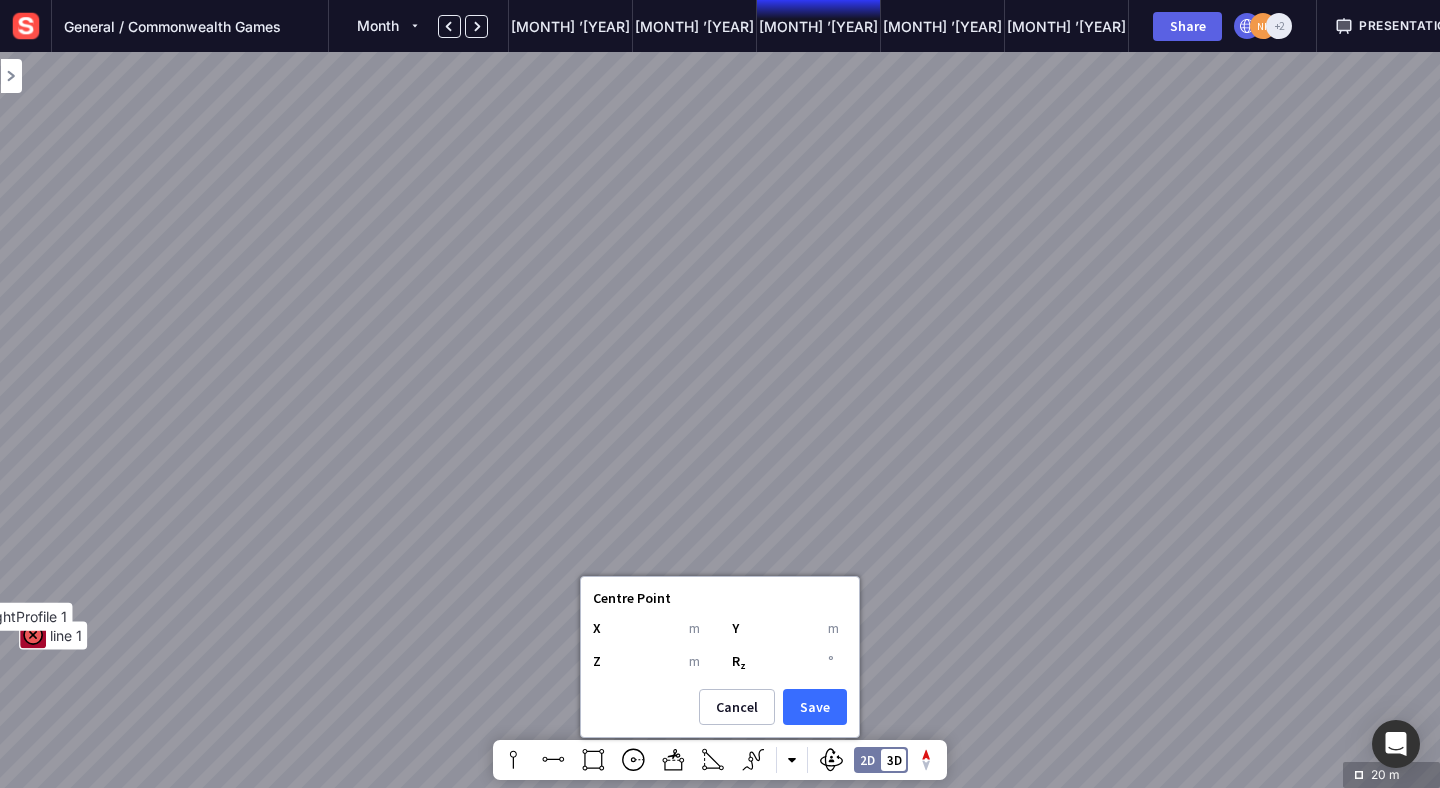 click on "Save" at bounding box center [815, 707] 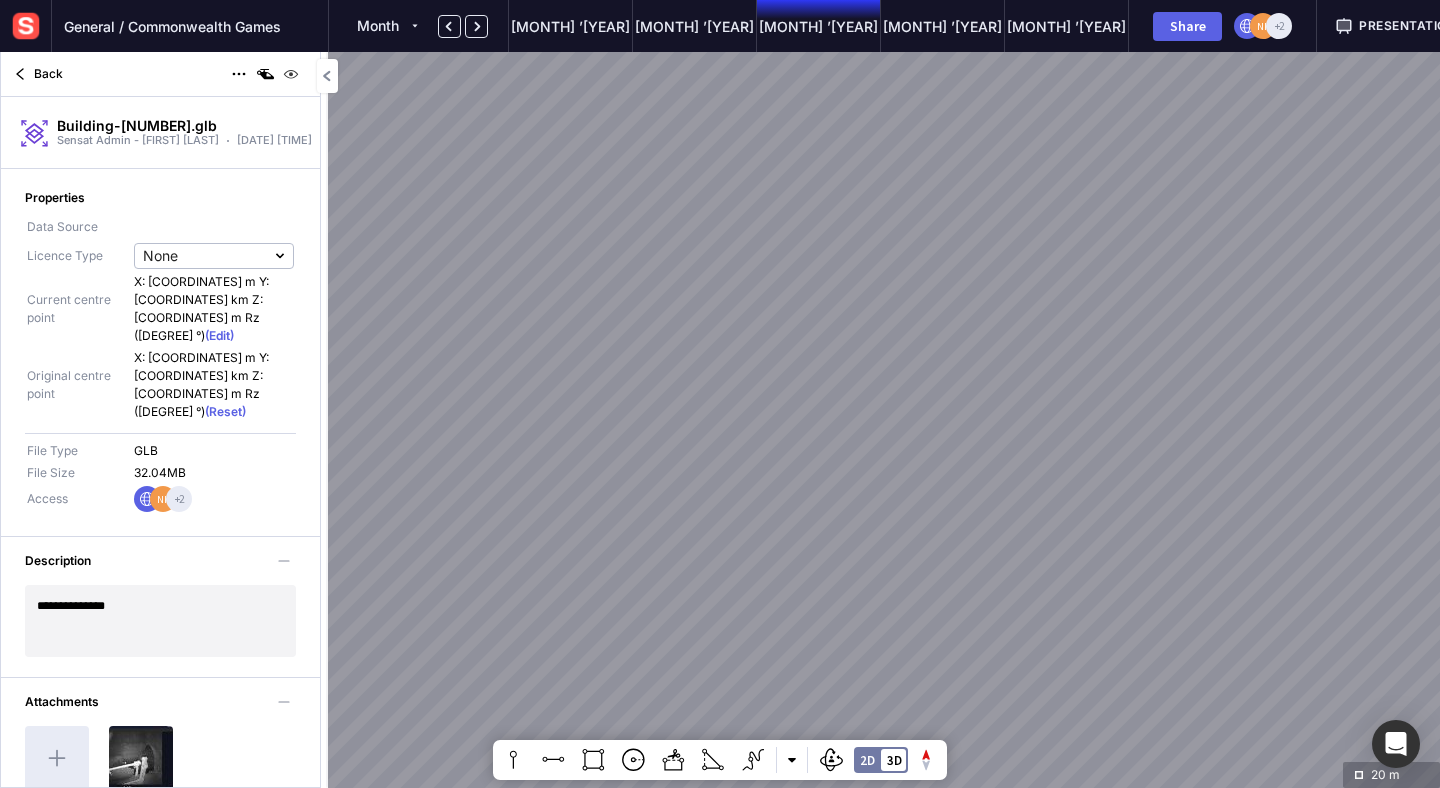 scroll, scrollTop: 40, scrollLeft: 0, axis: vertical 